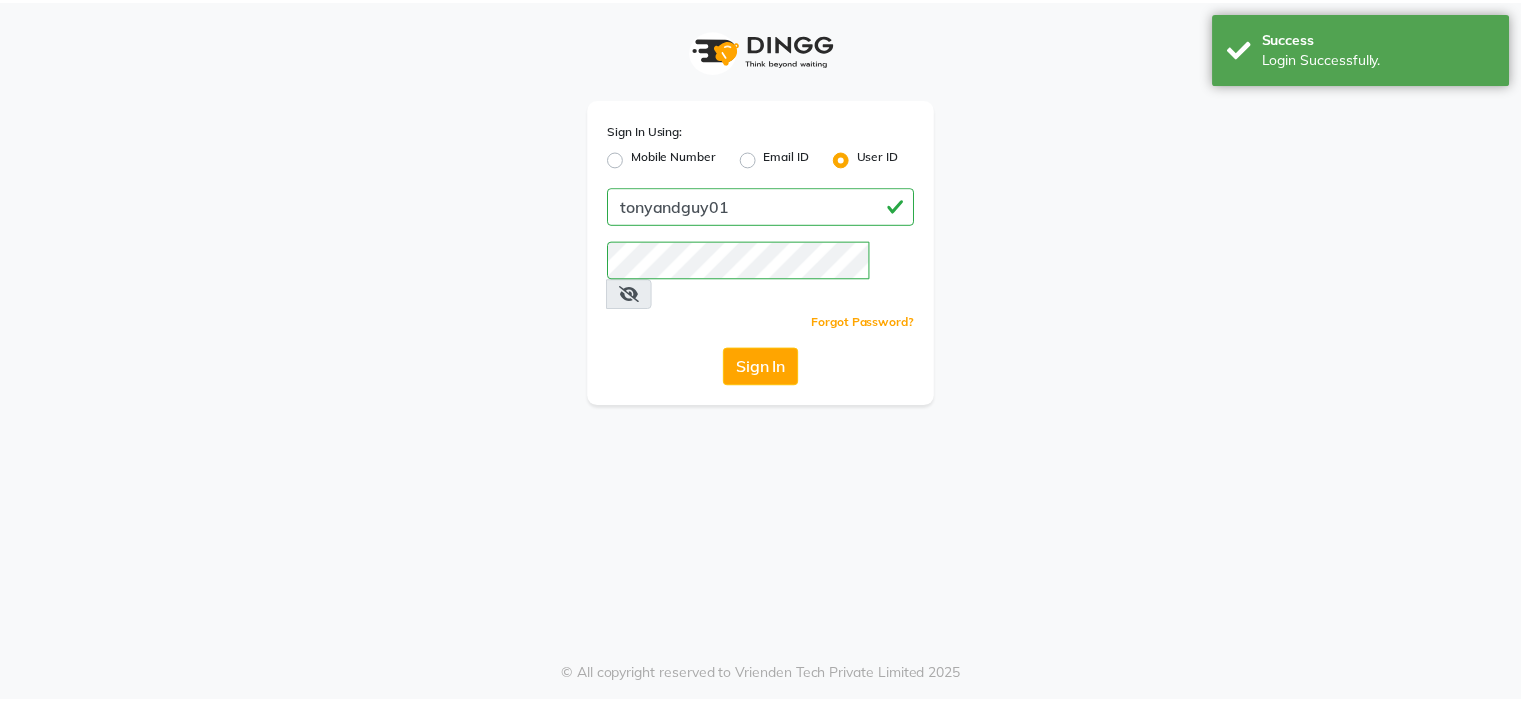 scroll, scrollTop: 0, scrollLeft: 0, axis: both 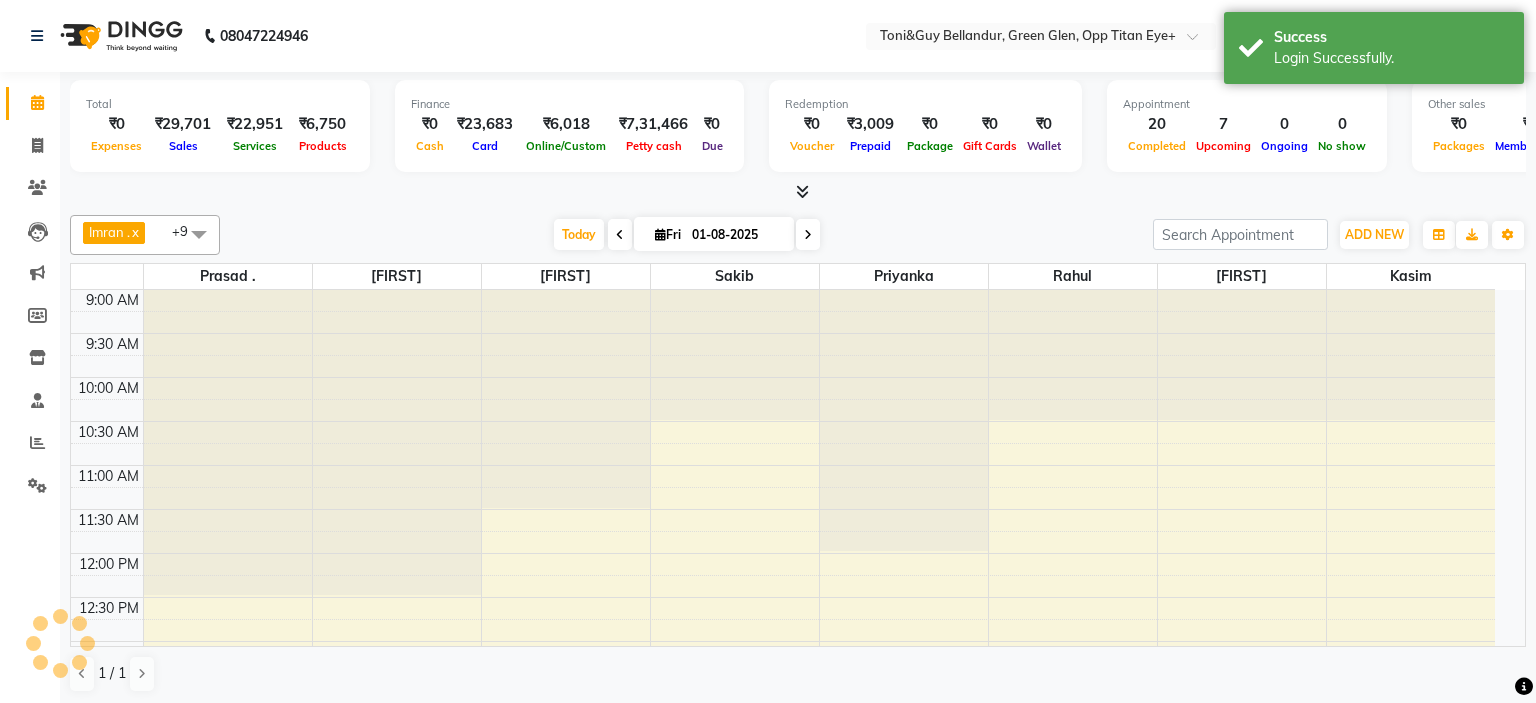 select on "en" 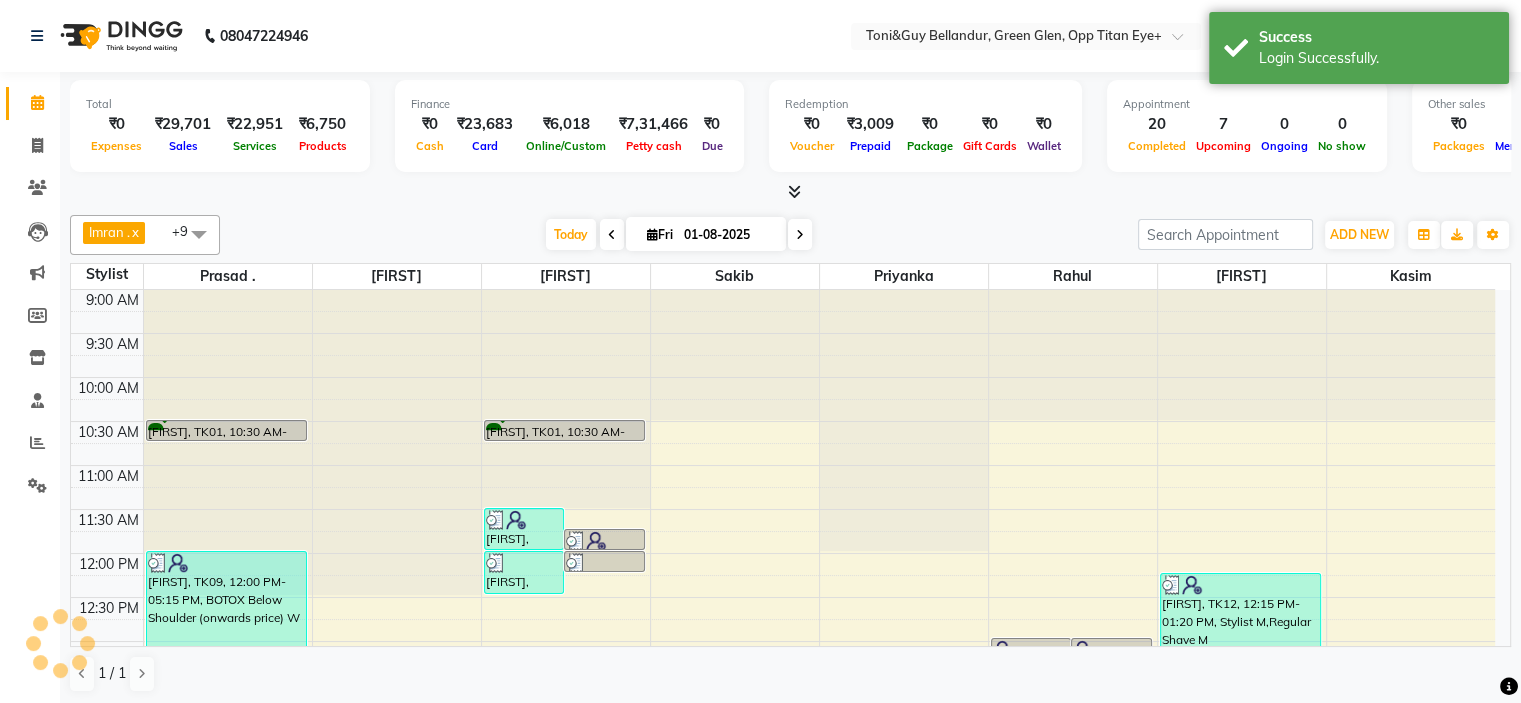 scroll, scrollTop: 738, scrollLeft: 0, axis: vertical 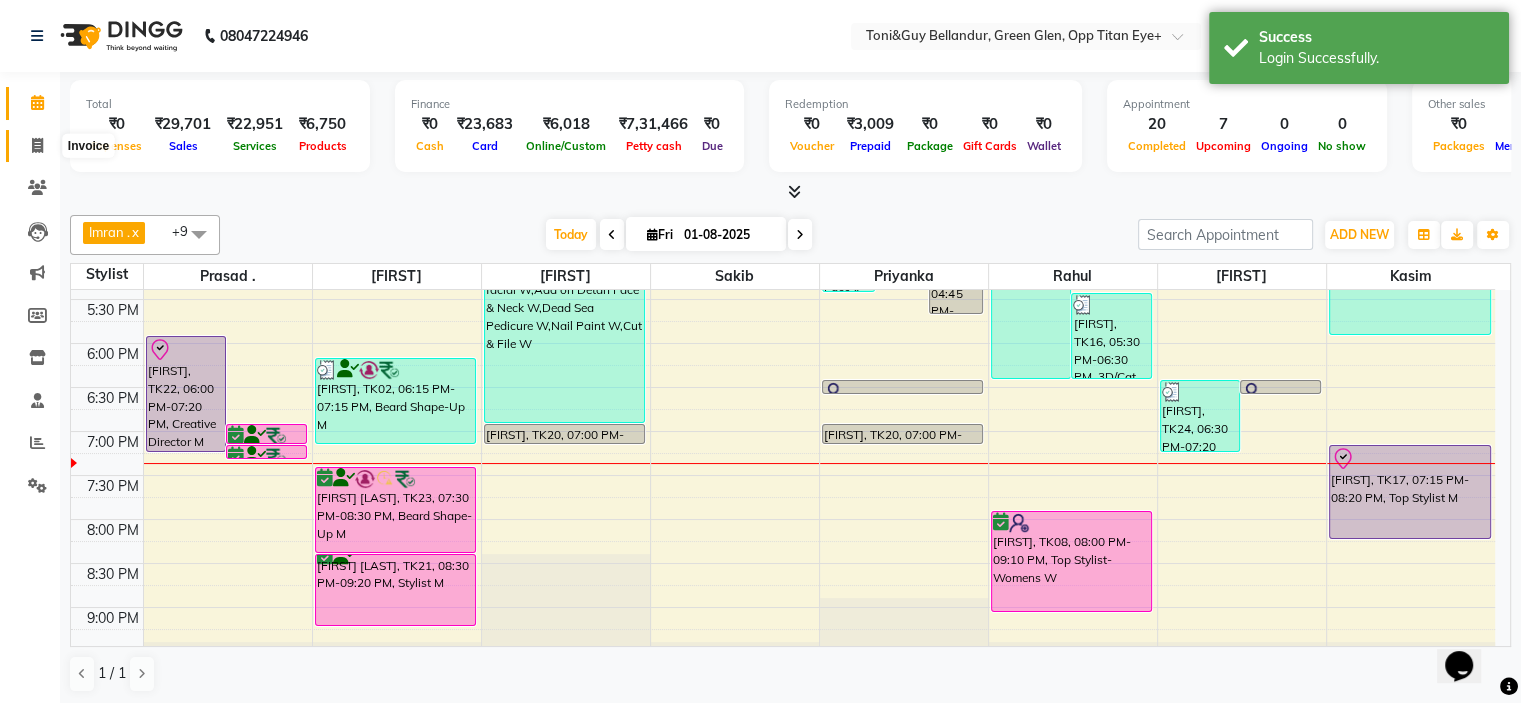click 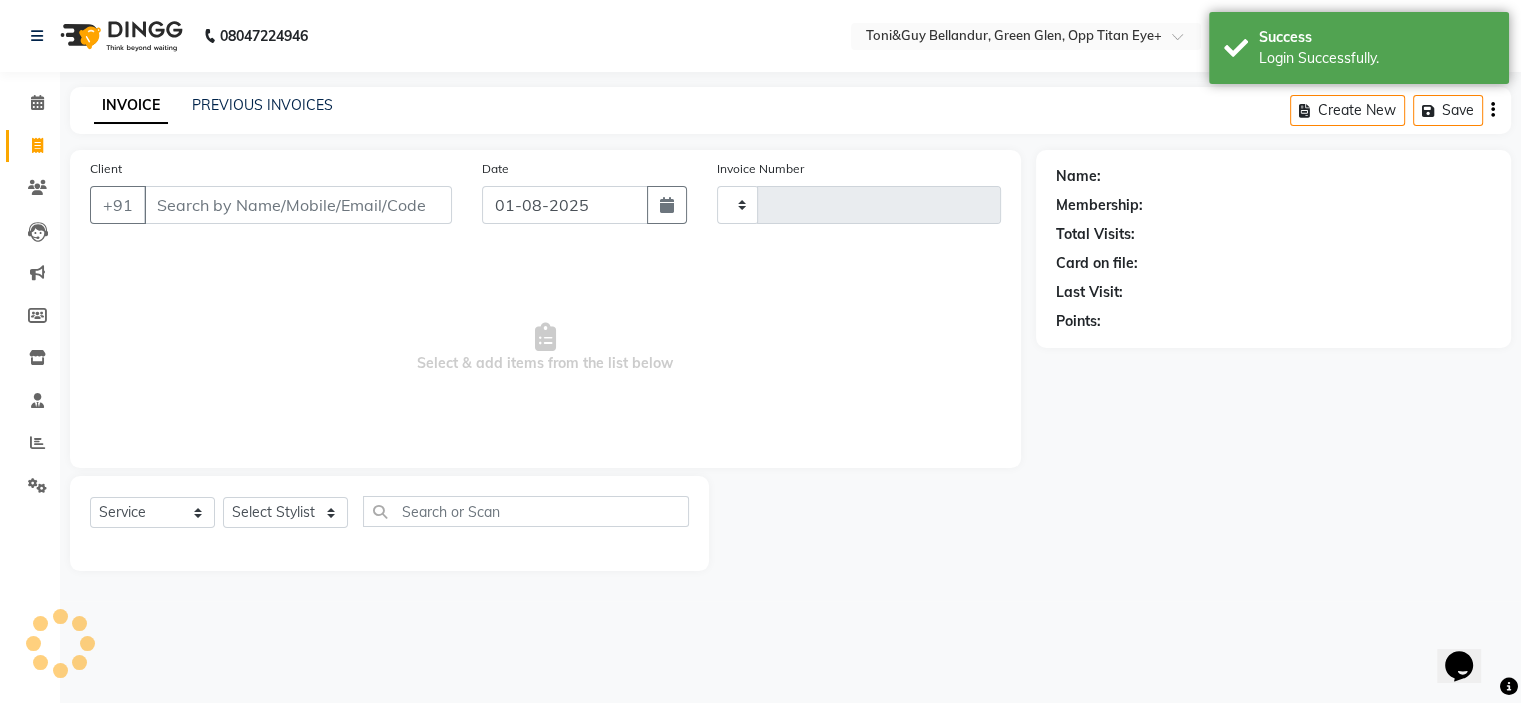 type on "1969" 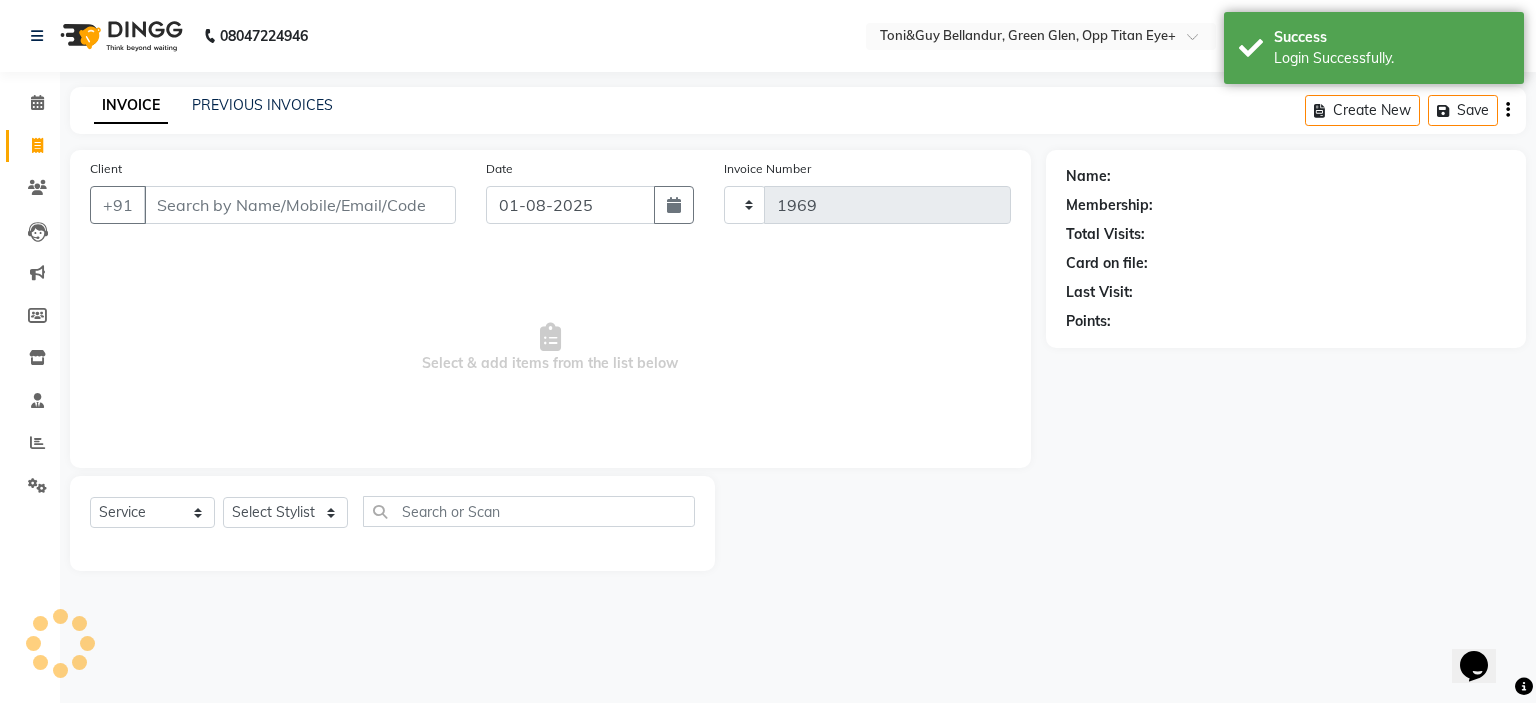 select on "5743" 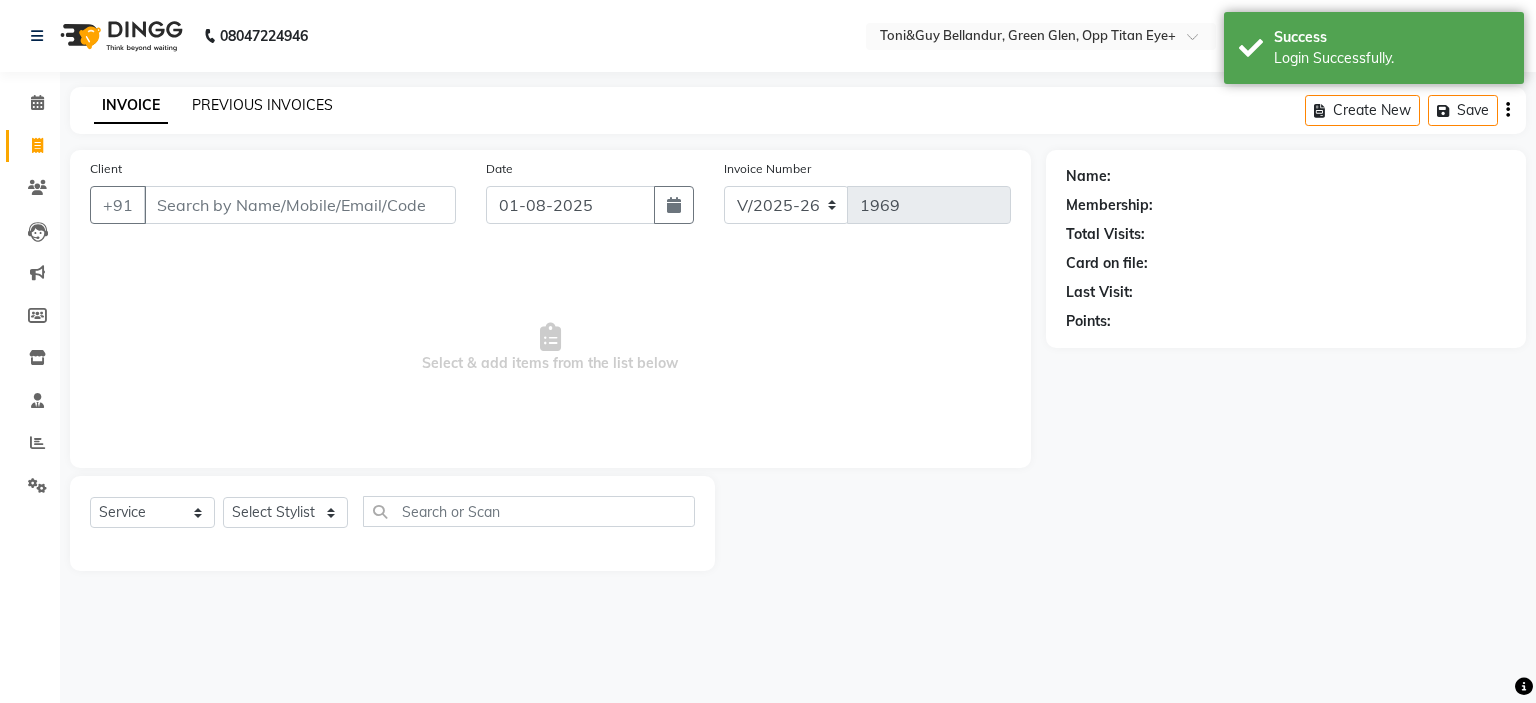 click on "PREVIOUS INVOICES" 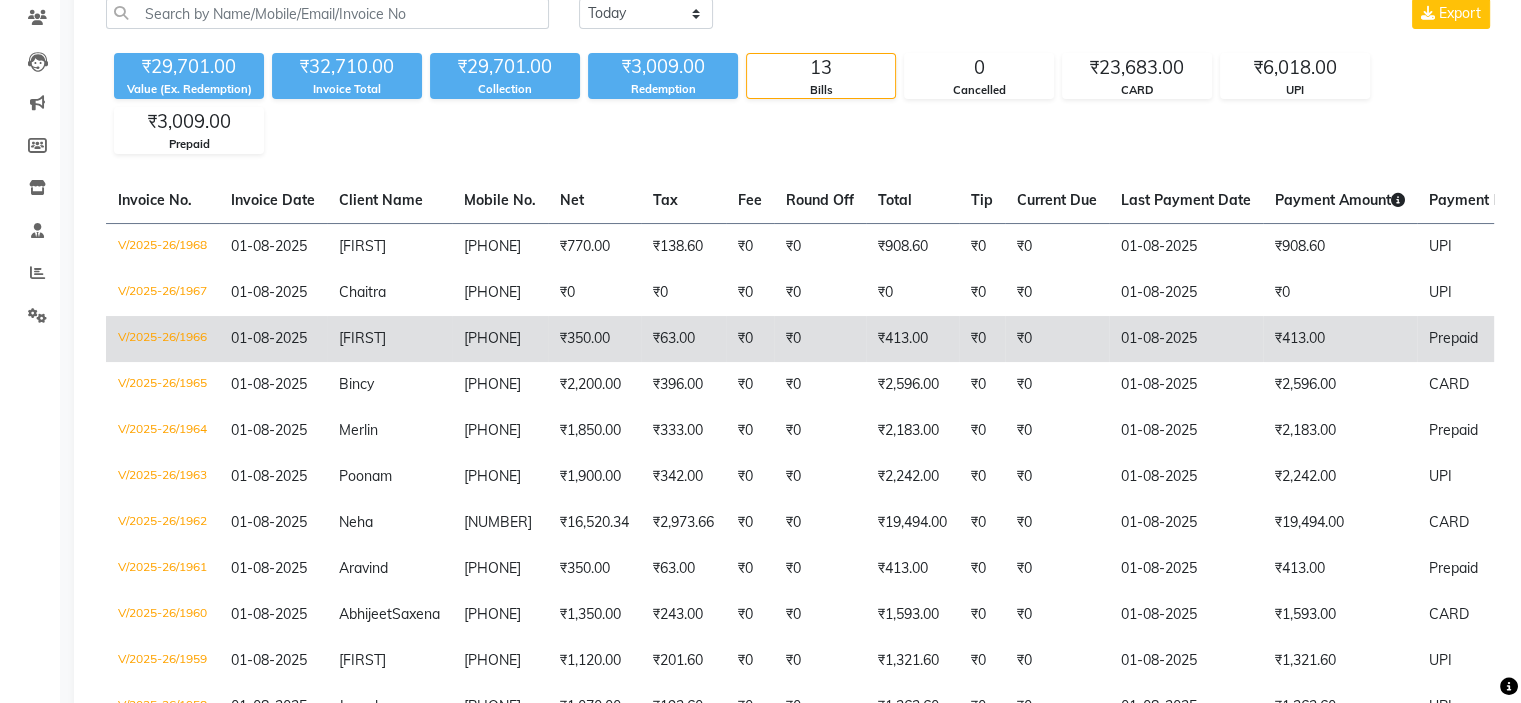 scroll, scrollTop: 184, scrollLeft: 0, axis: vertical 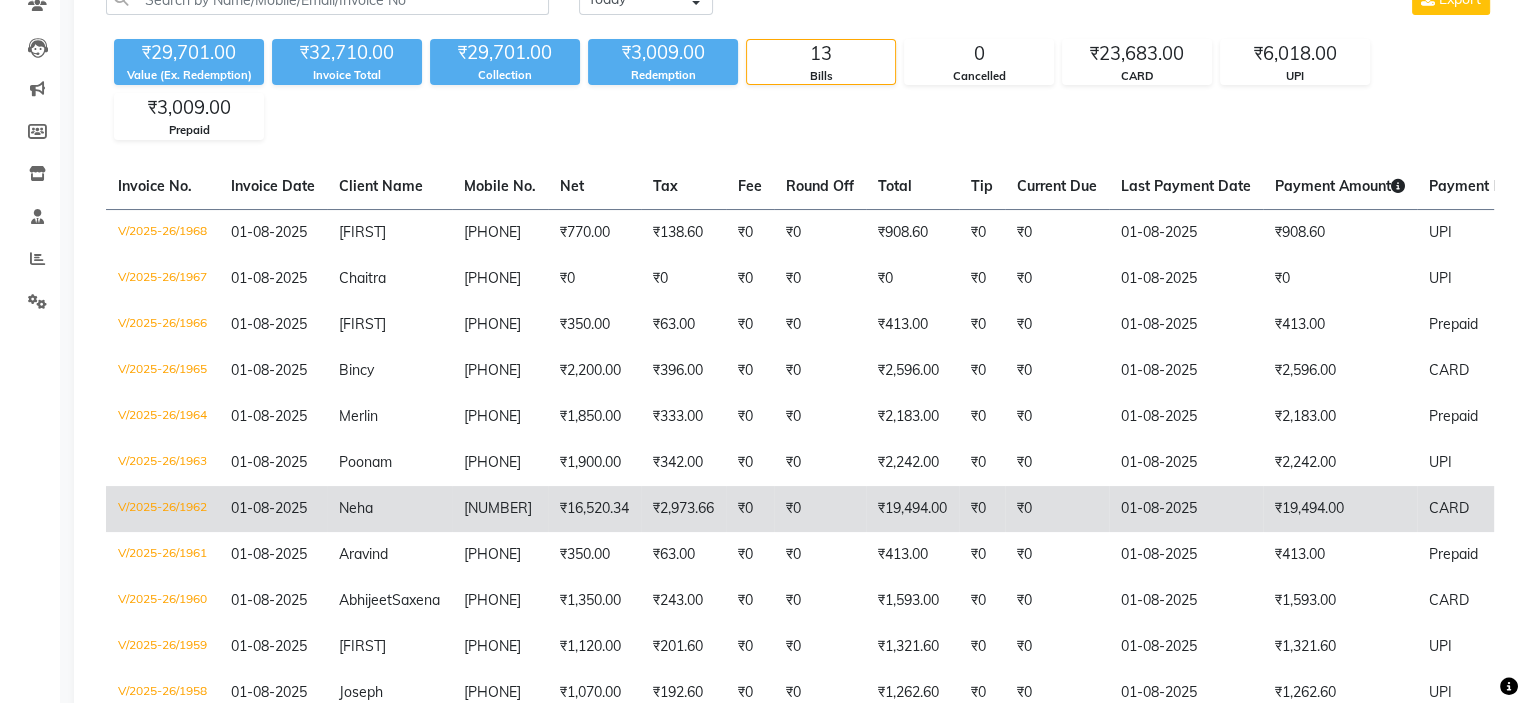 click on "₹19,494.00" 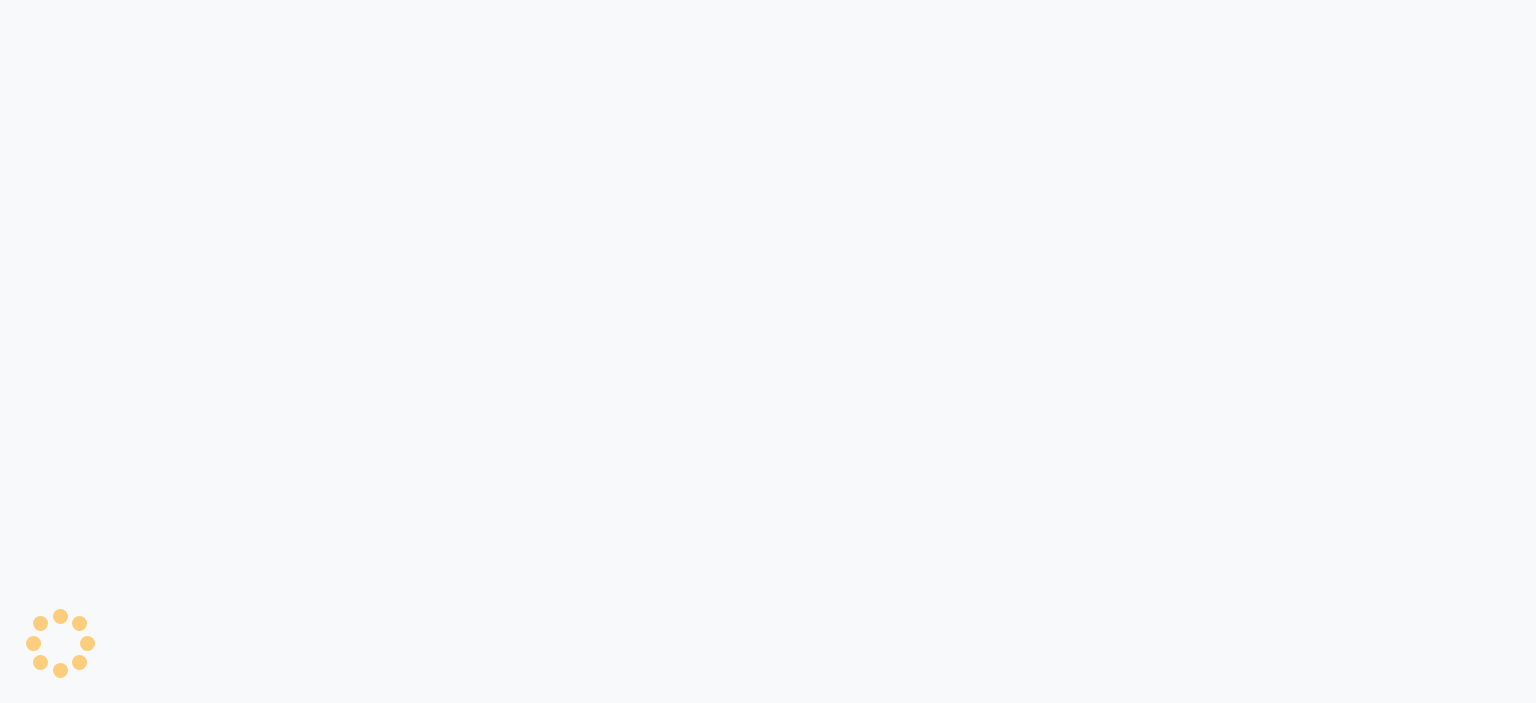 scroll, scrollTop: 0, scrollLeft: 0, axis: both 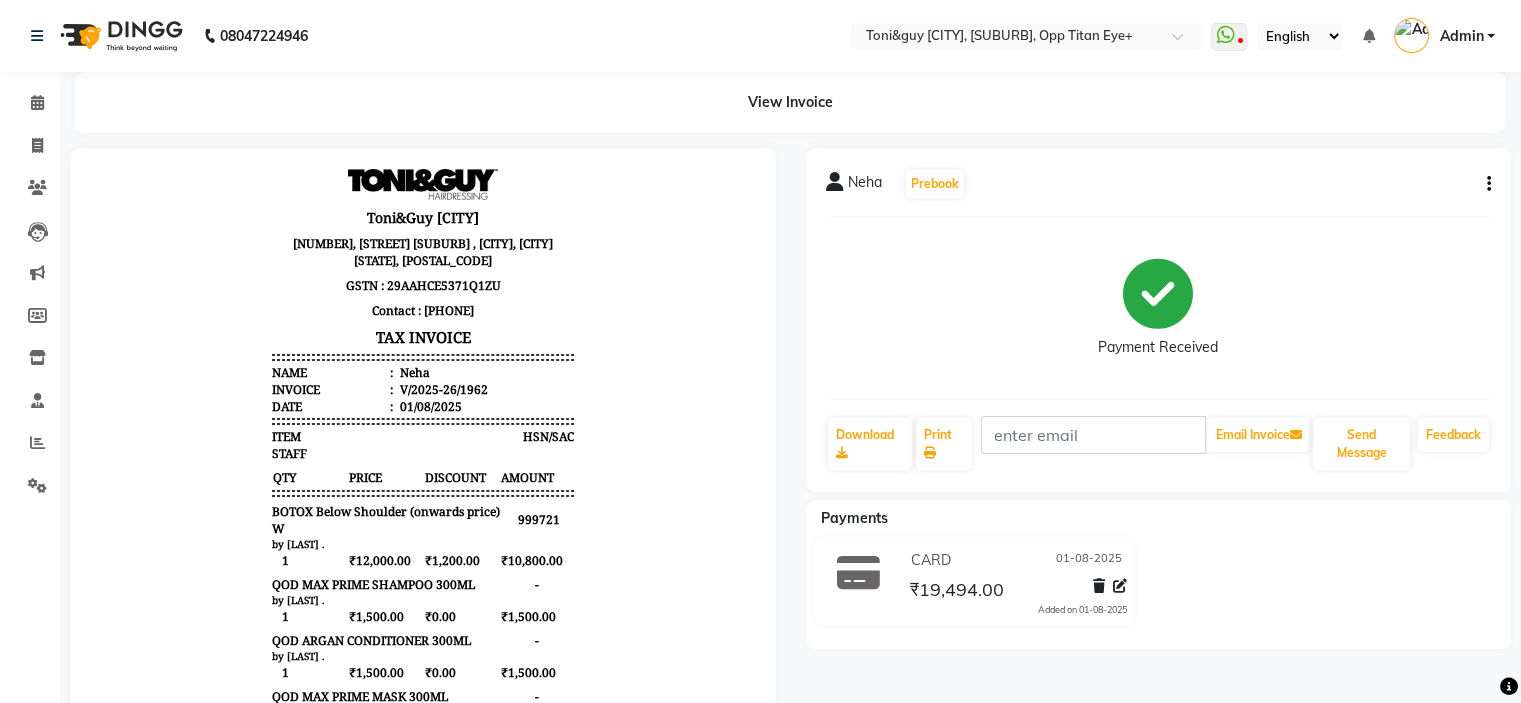 click 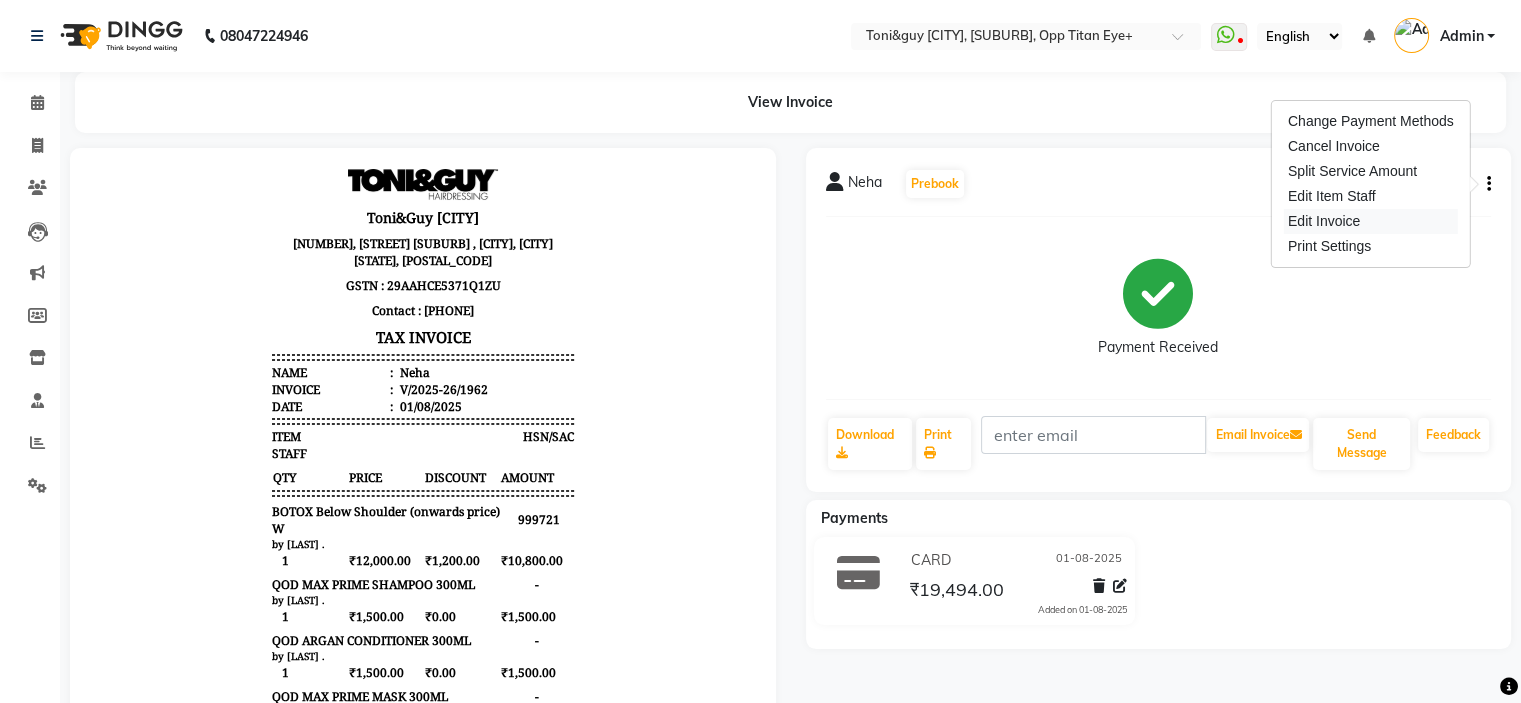 click on "Edit Invoice" at bounding box center (1371, 221) 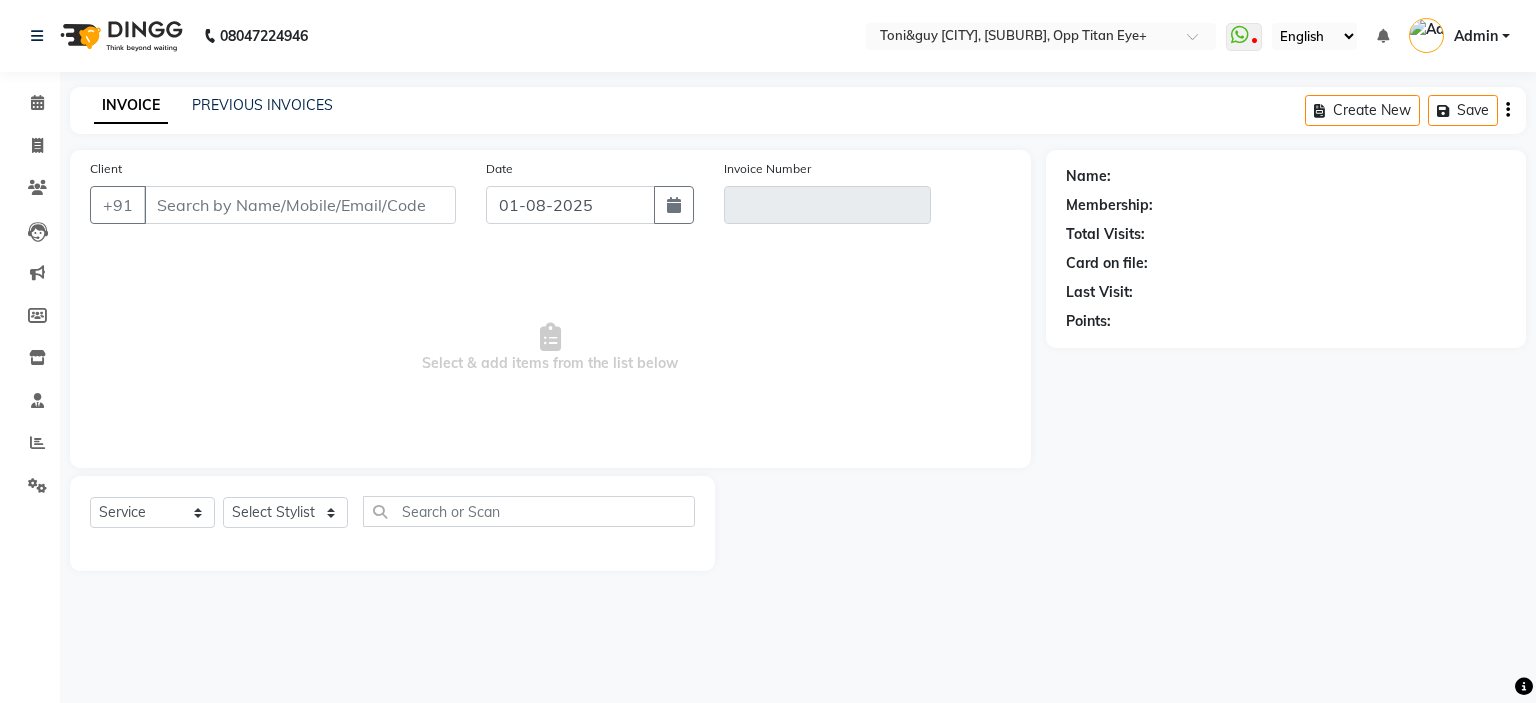 type on "1247400000003" 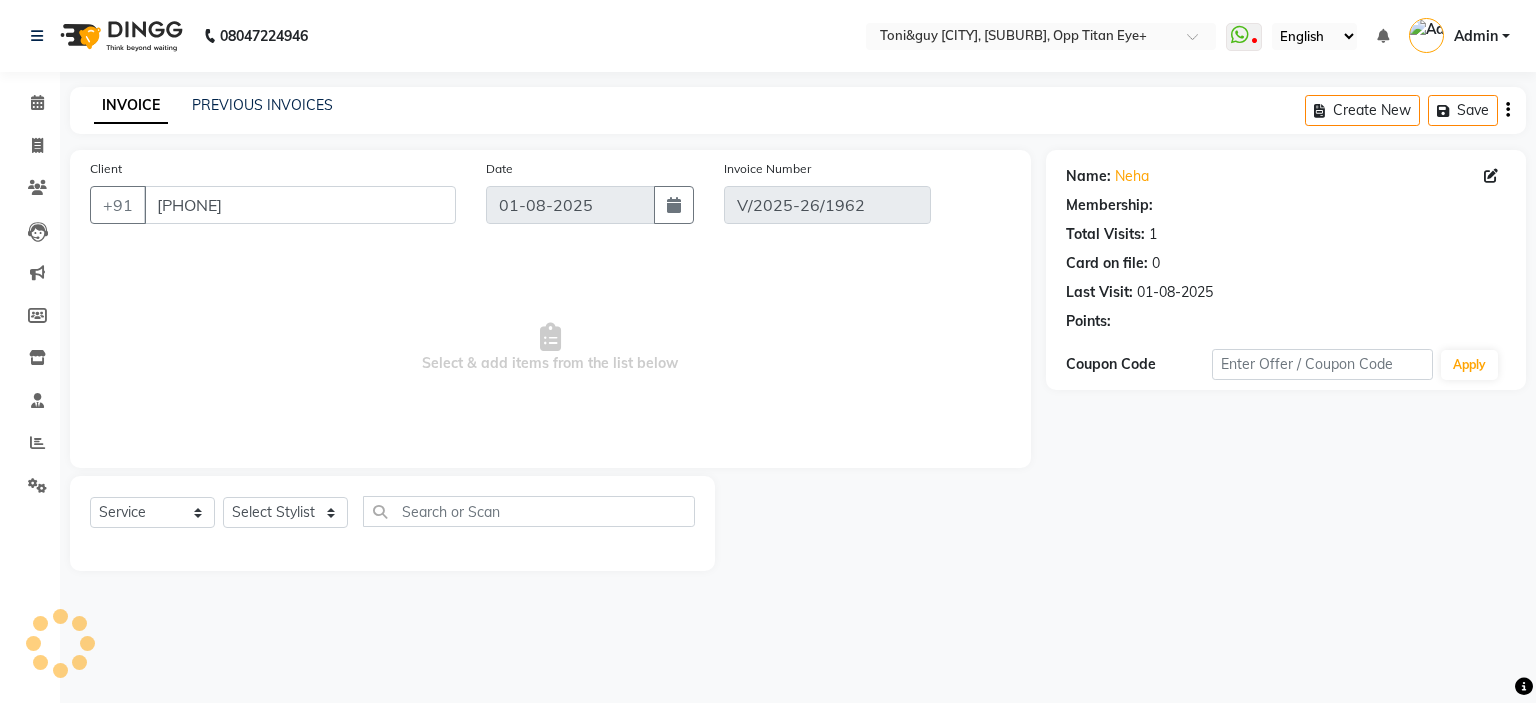 select on "select" 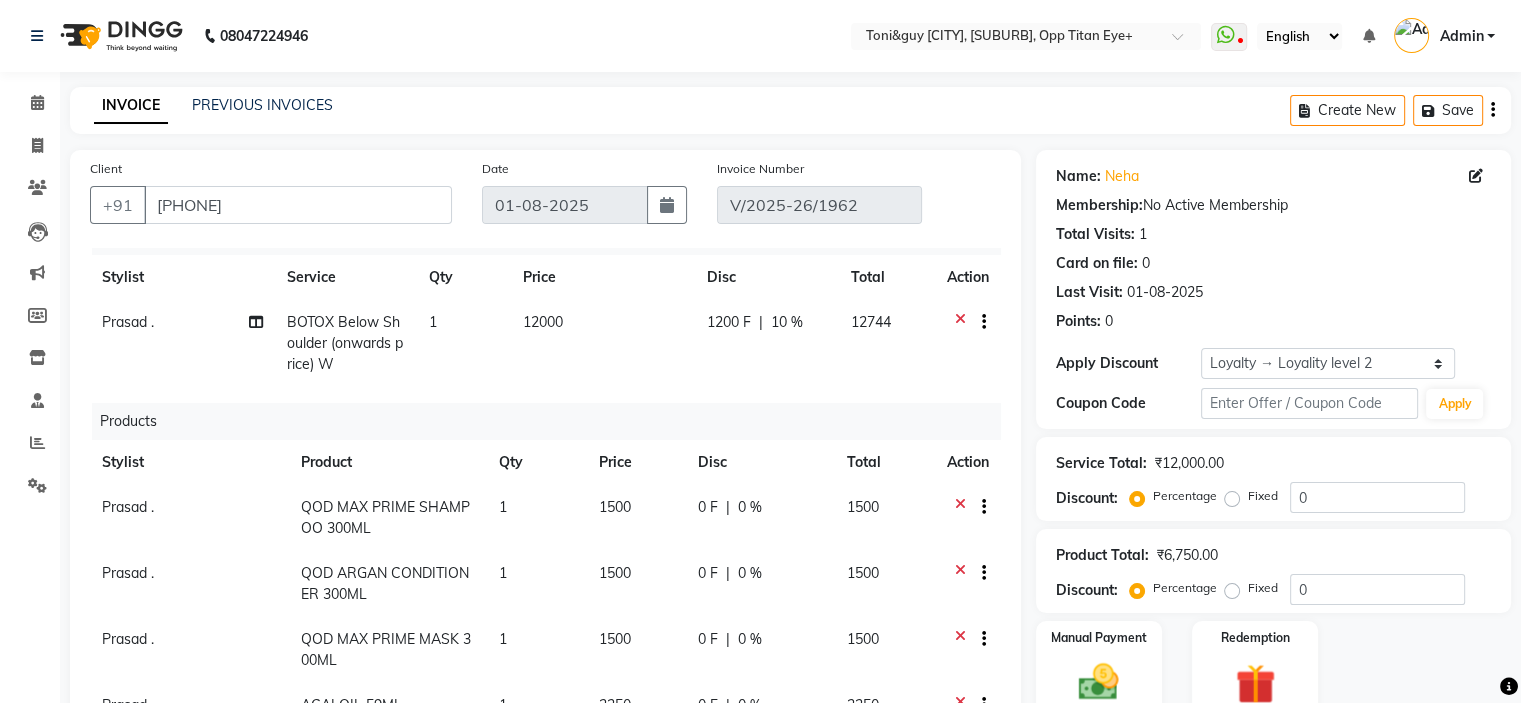 scroll, scrollTop: 45, scrollLeft: 0, axis: vertical 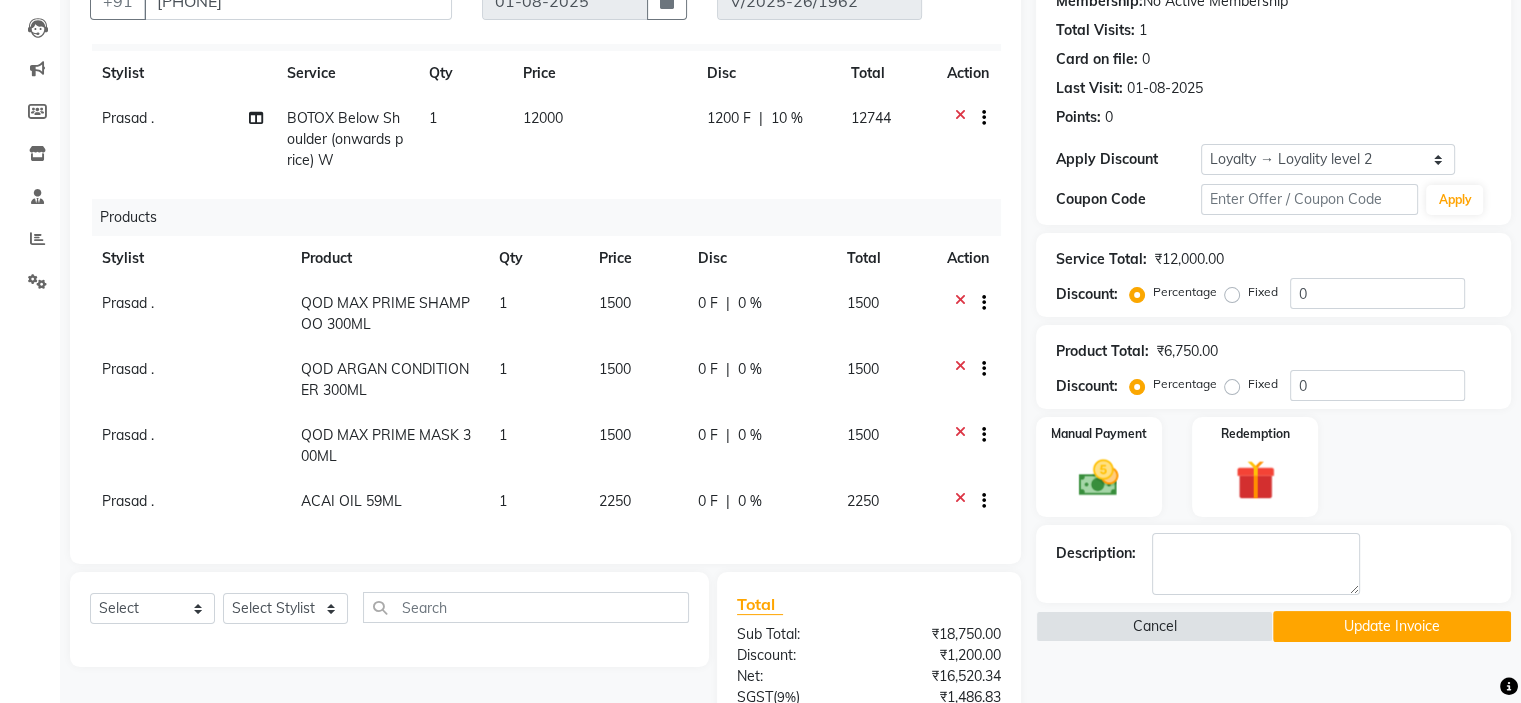 click on "1500" 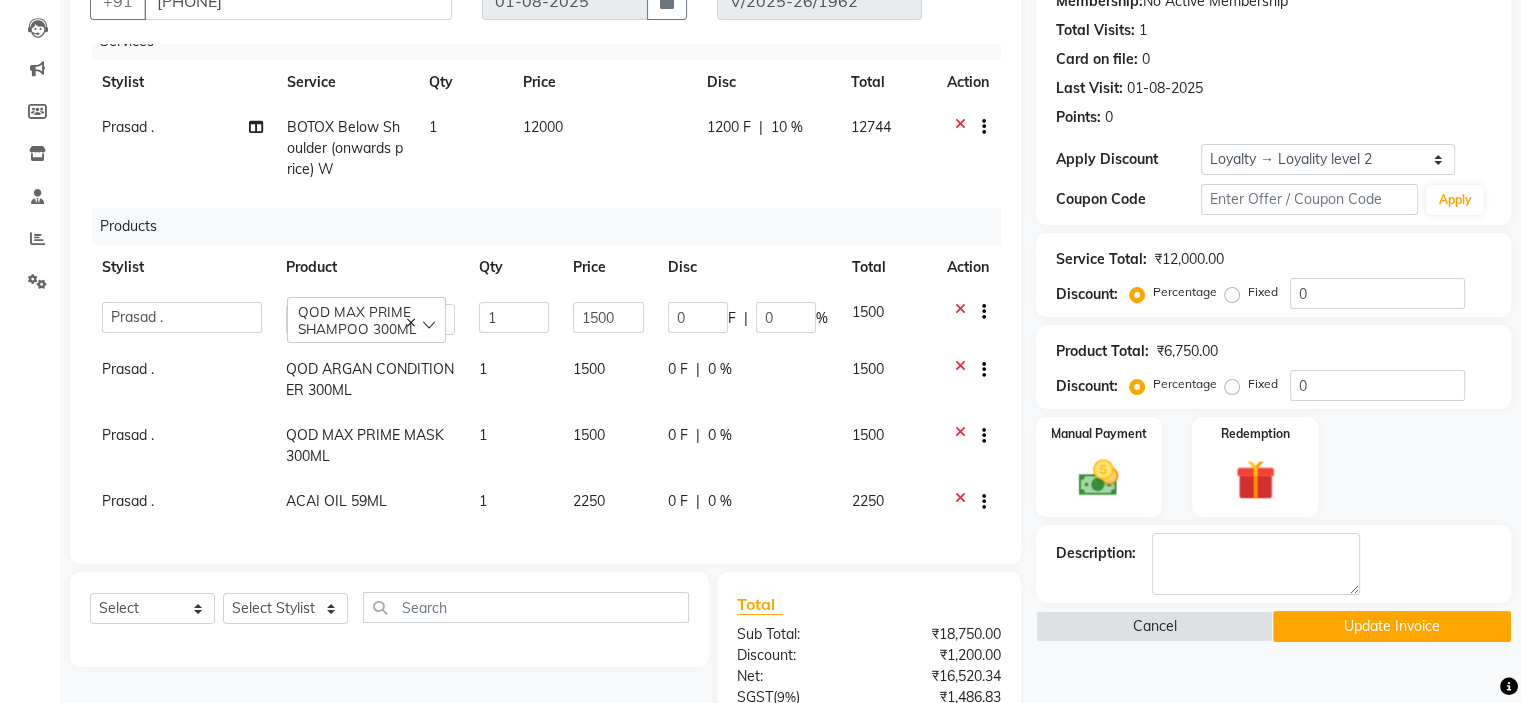 scroll, scrollTop: 38, scrollLeft: 0, axis: vertical 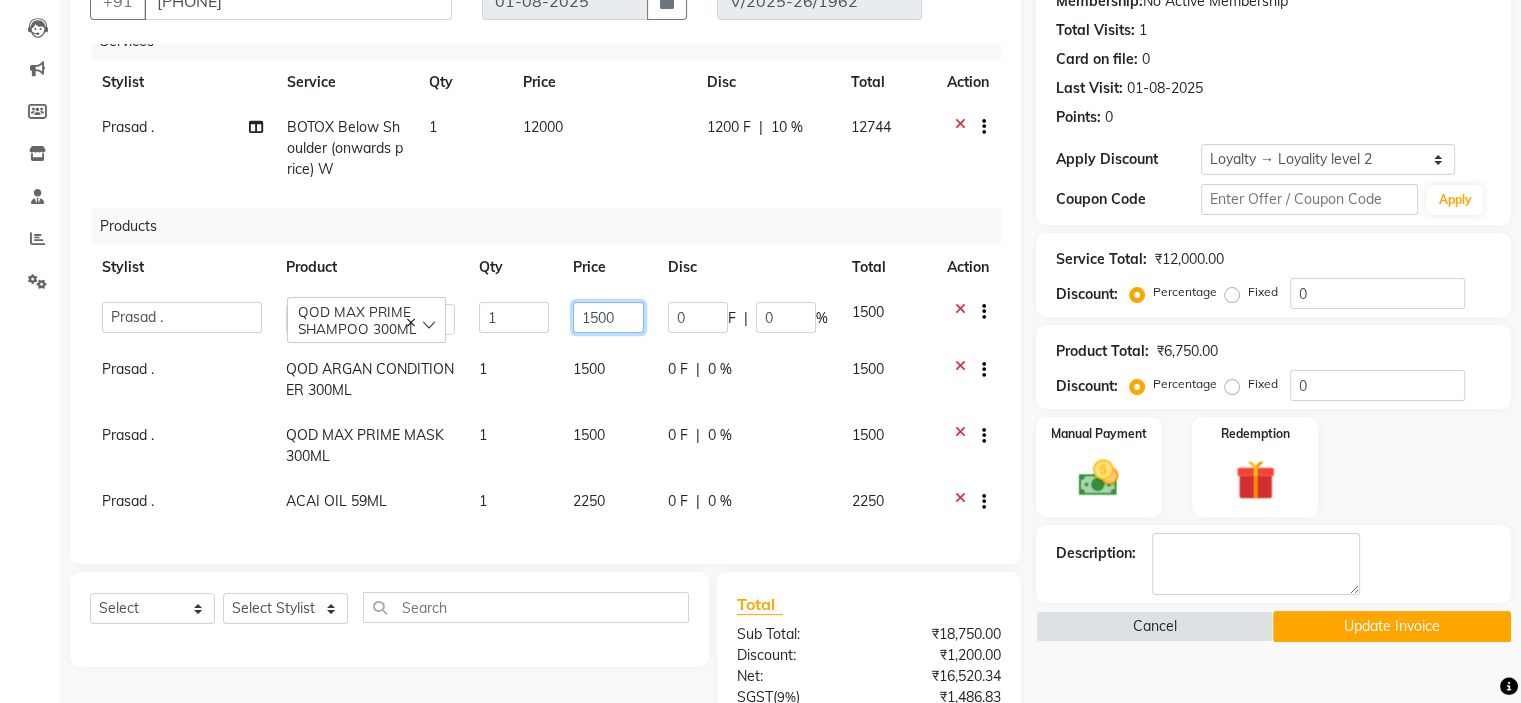 click on "1500" 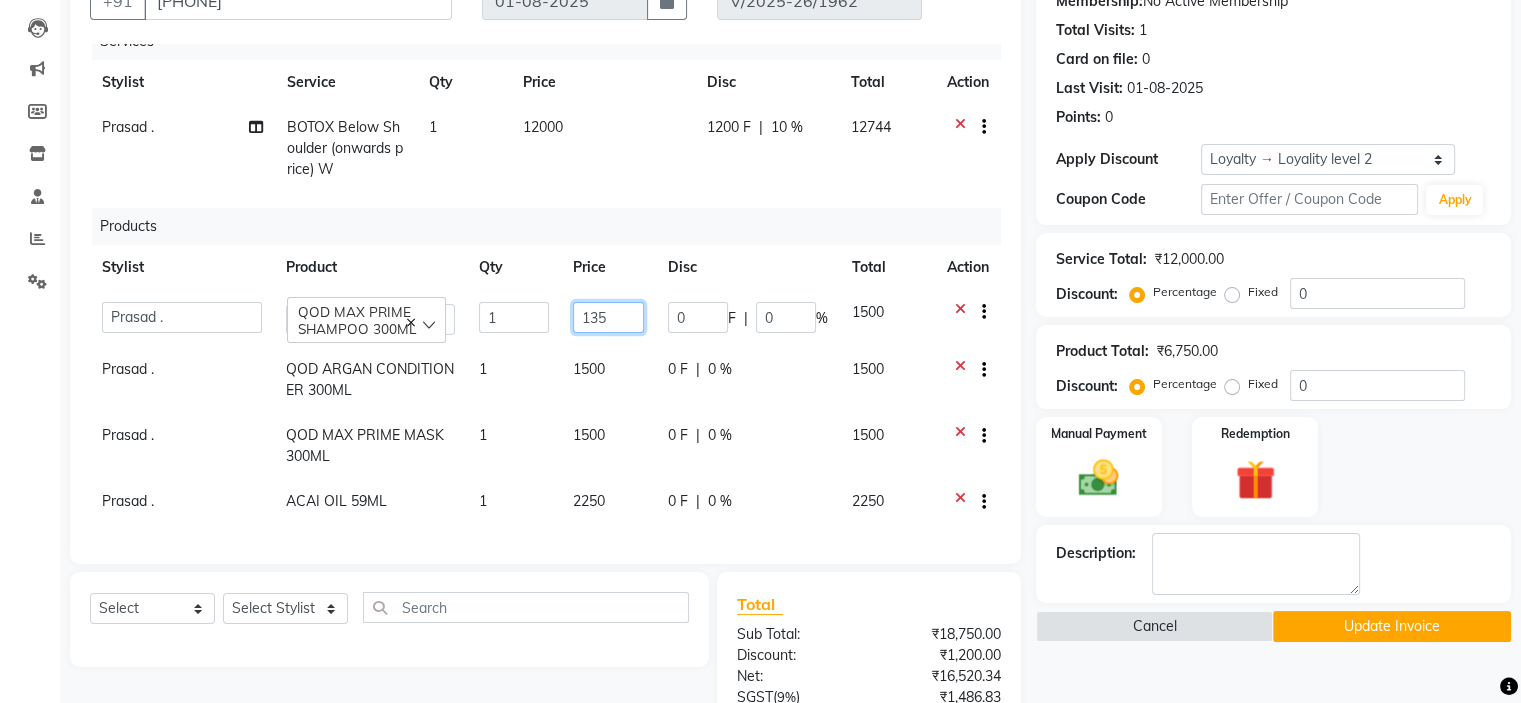 type on "1350" 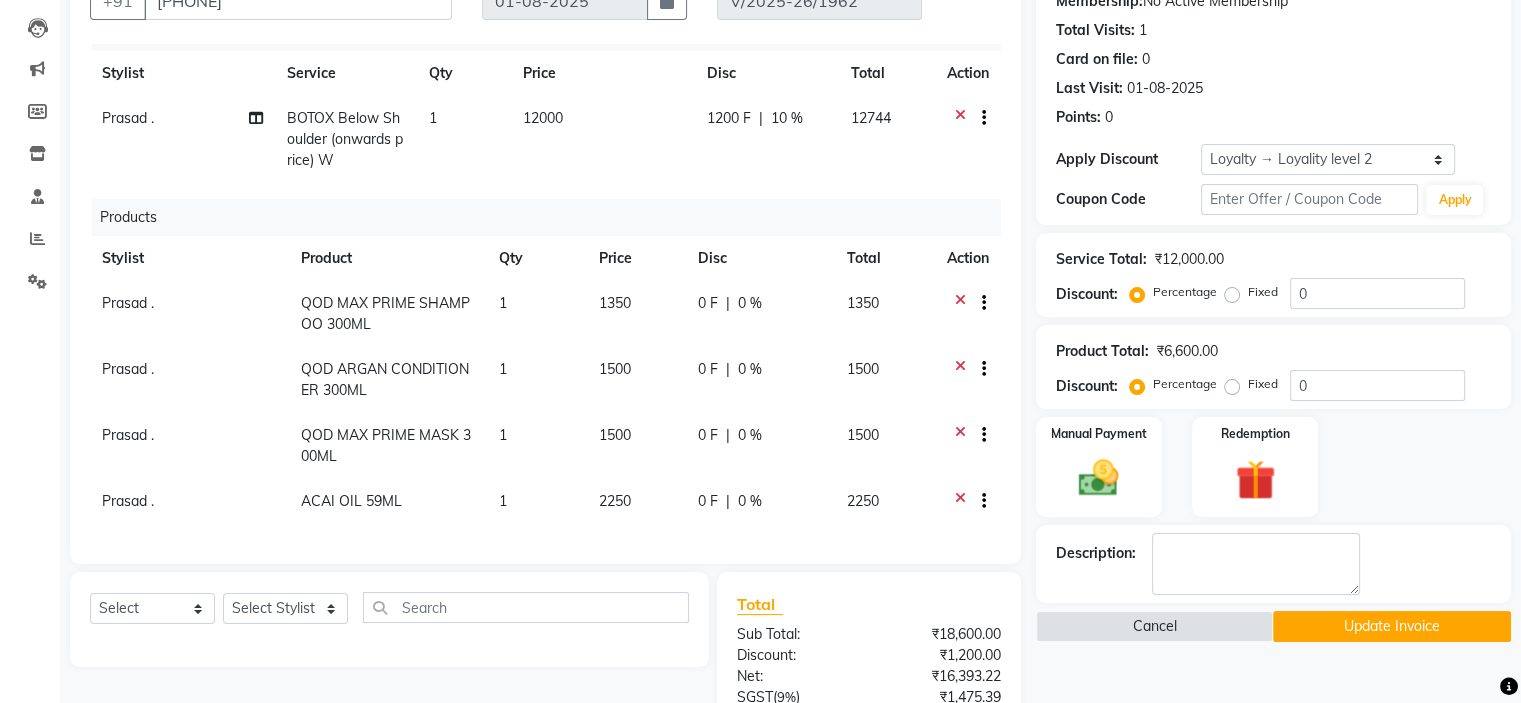 click on "1500" 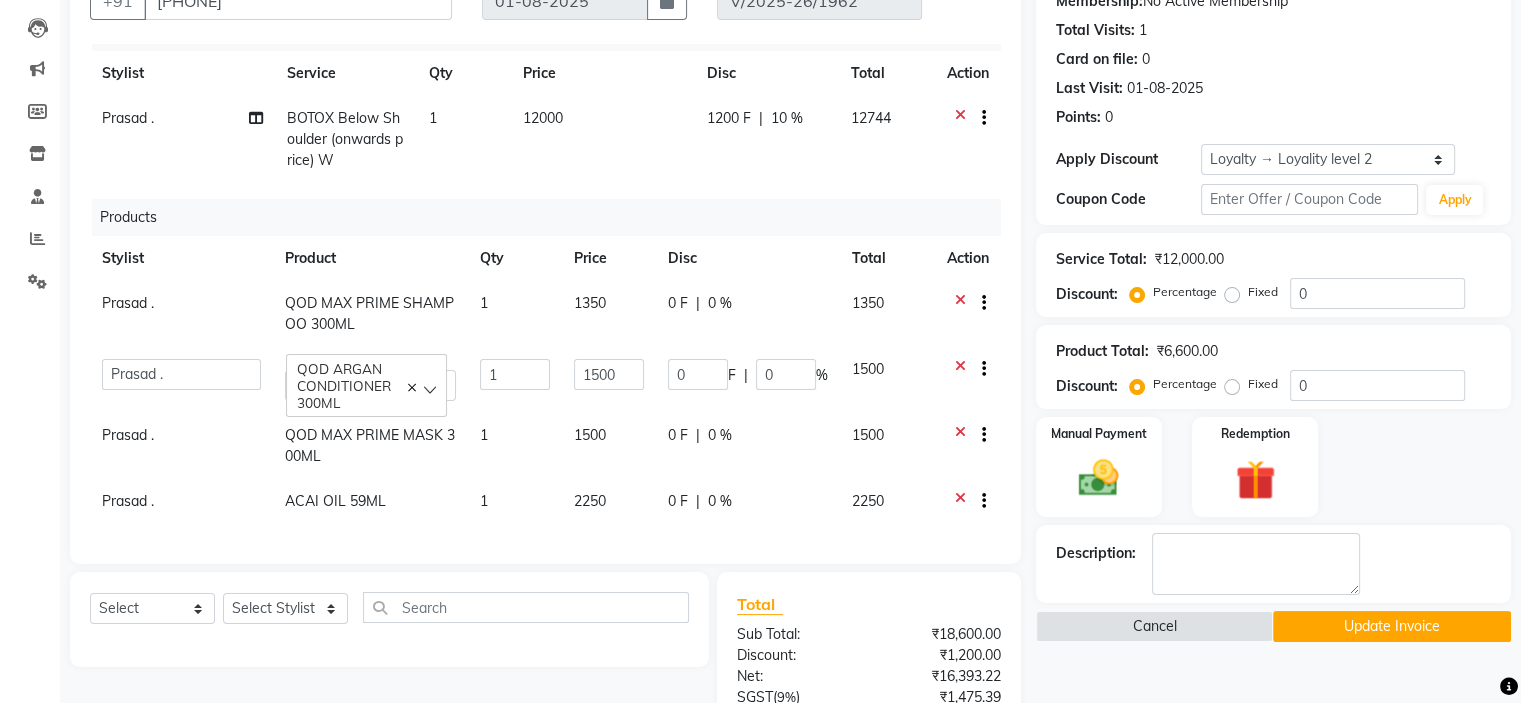 click on "1350" 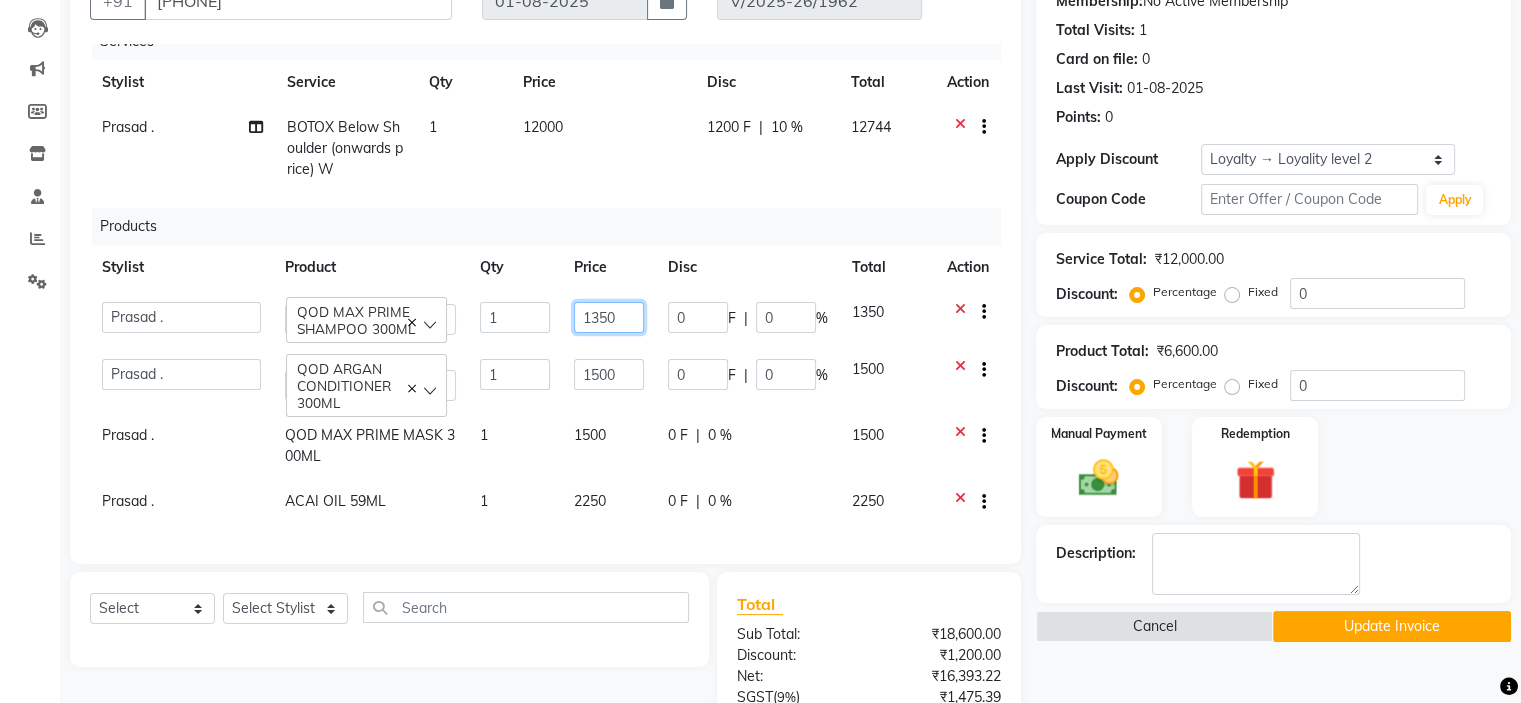 click on "1350" 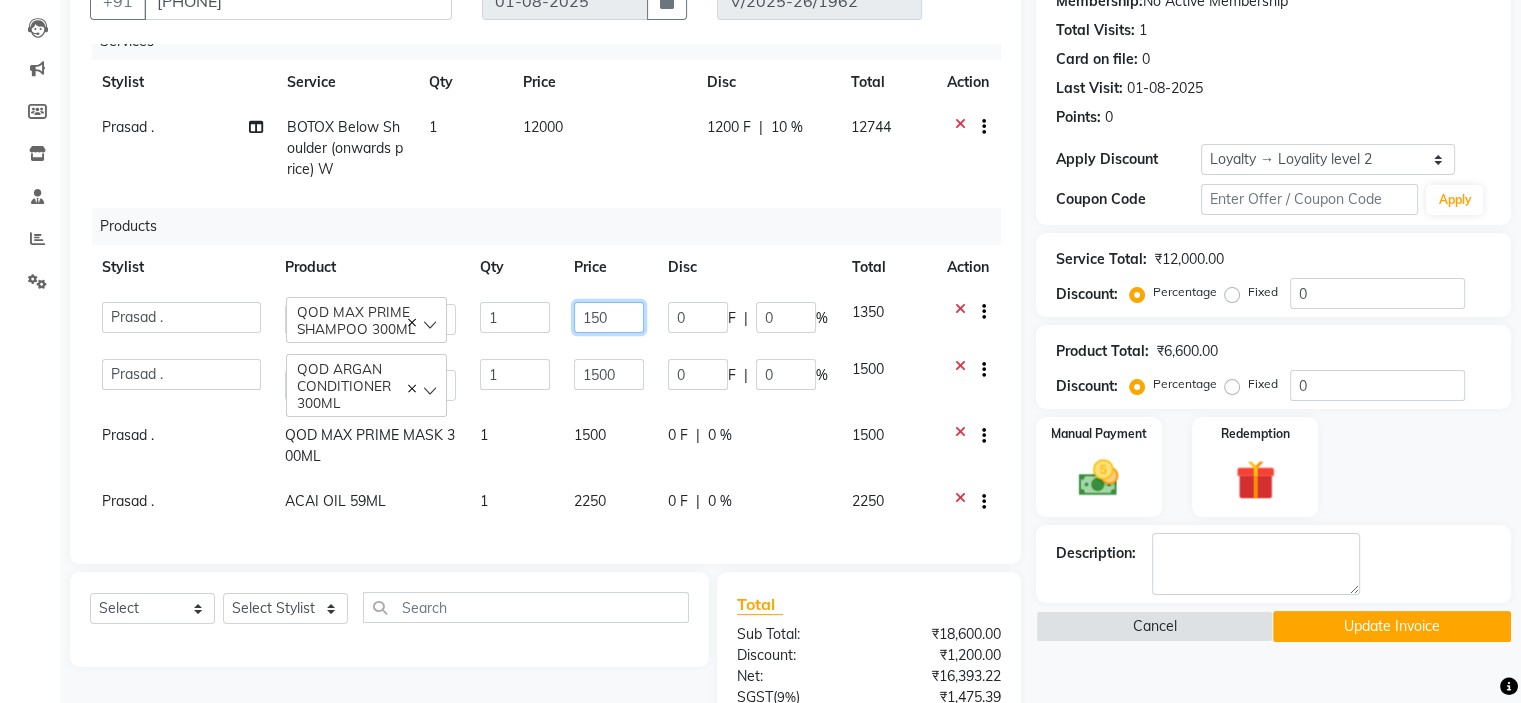 type on "1650" 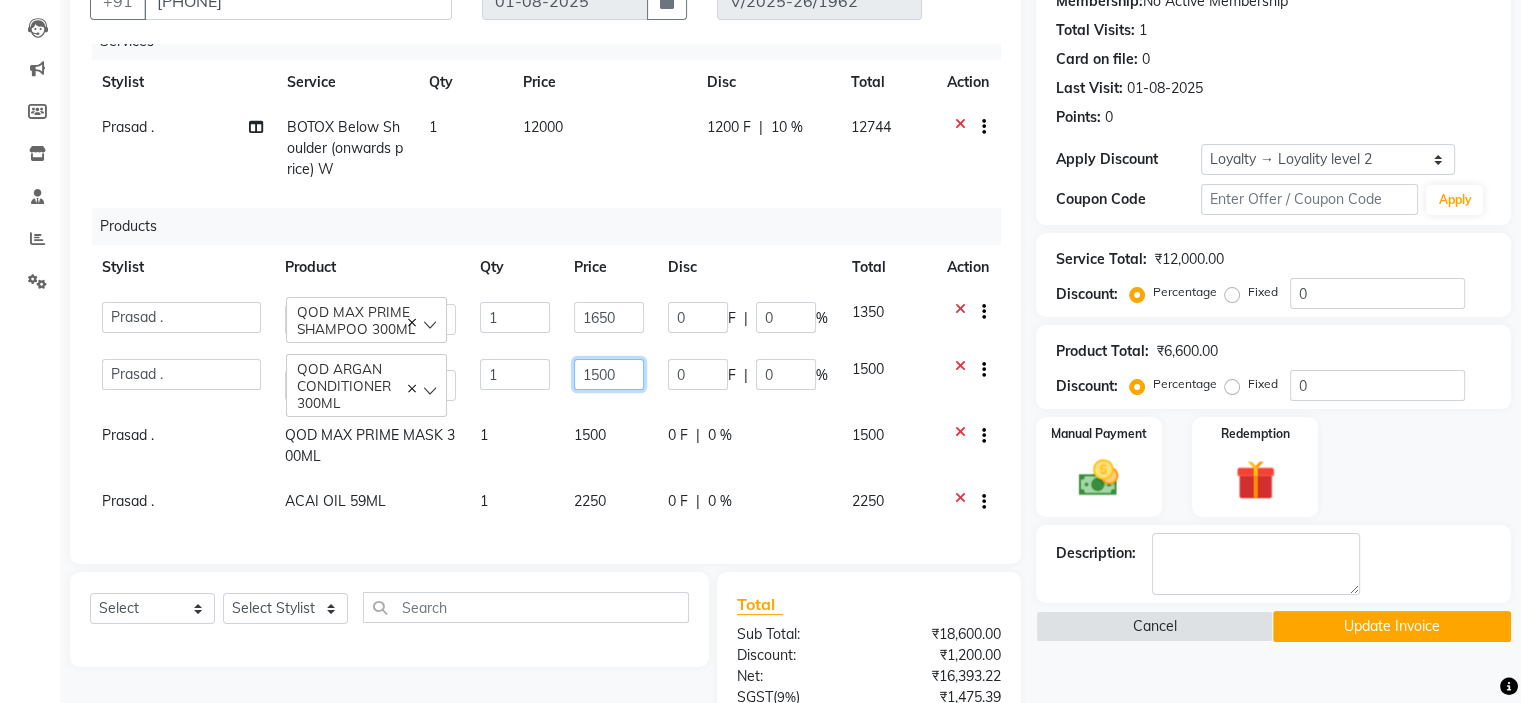 click on "1500" 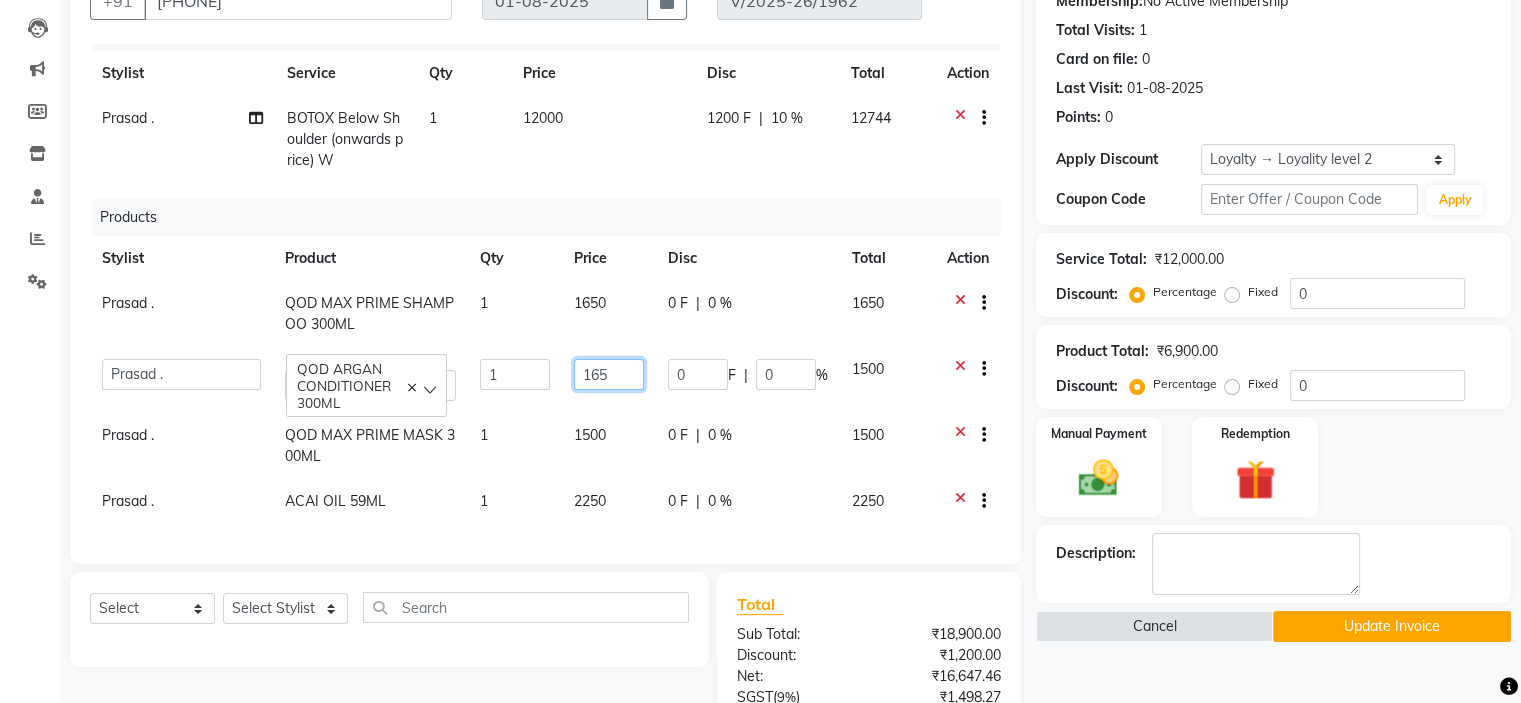 type on "1650" 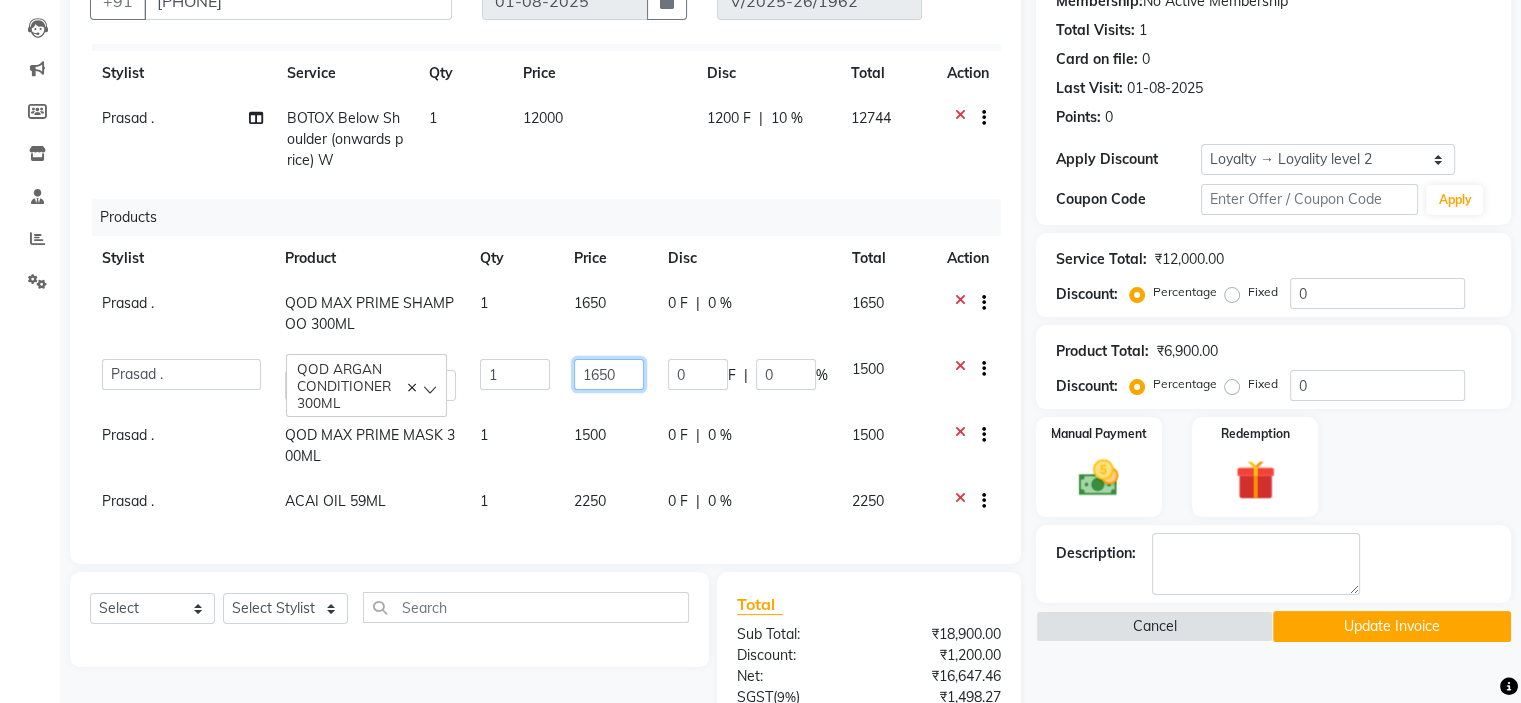 scroll, scrollTop: 46, scrollLeft: 0, axis: vertical 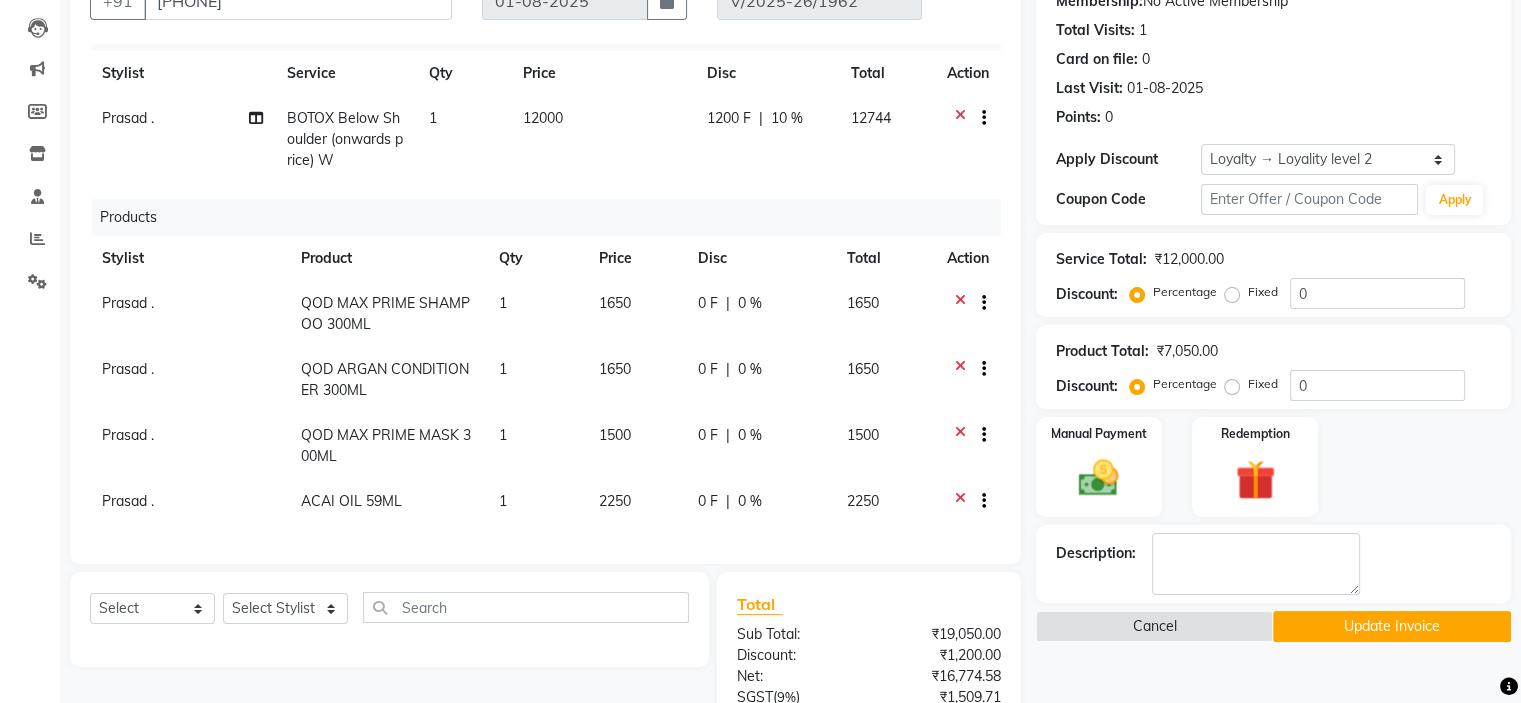 click on "2250" 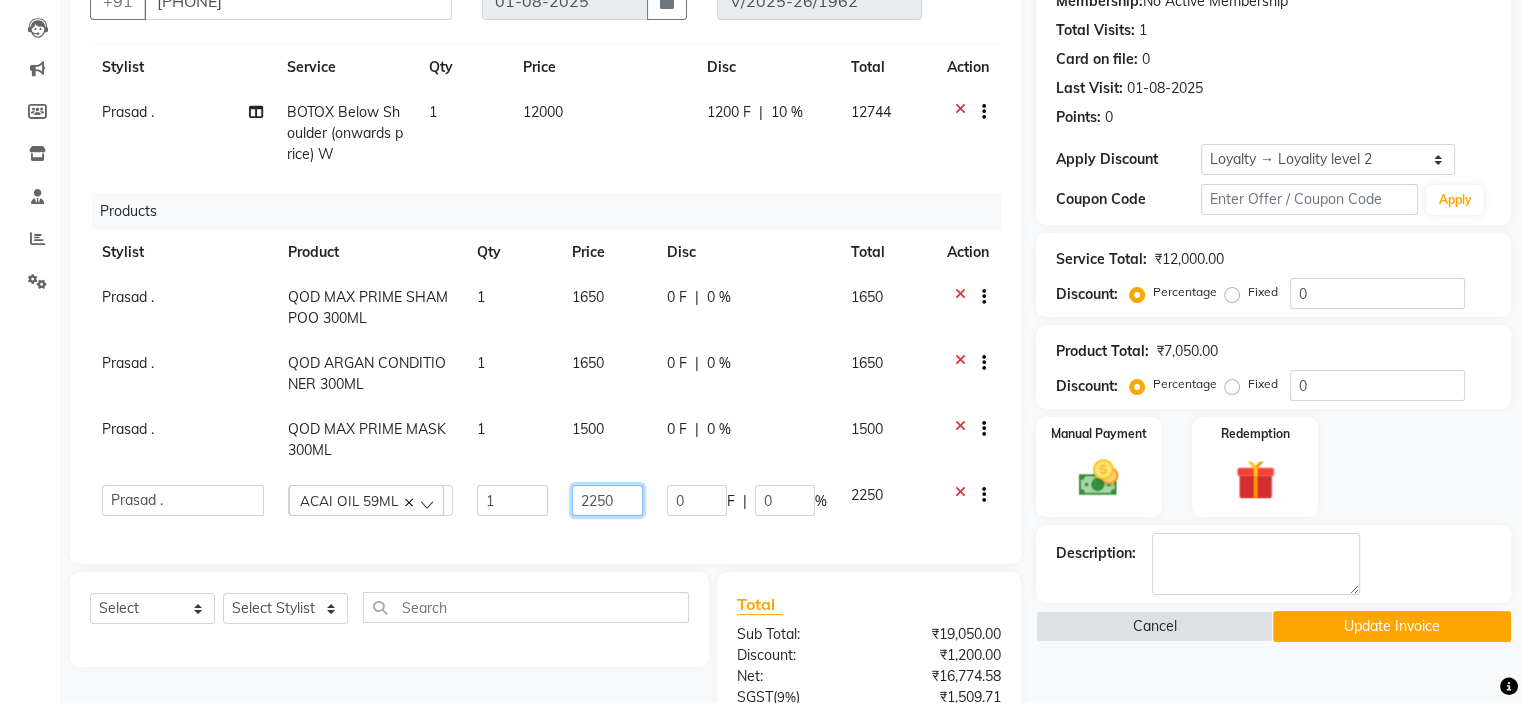 click on "2250" 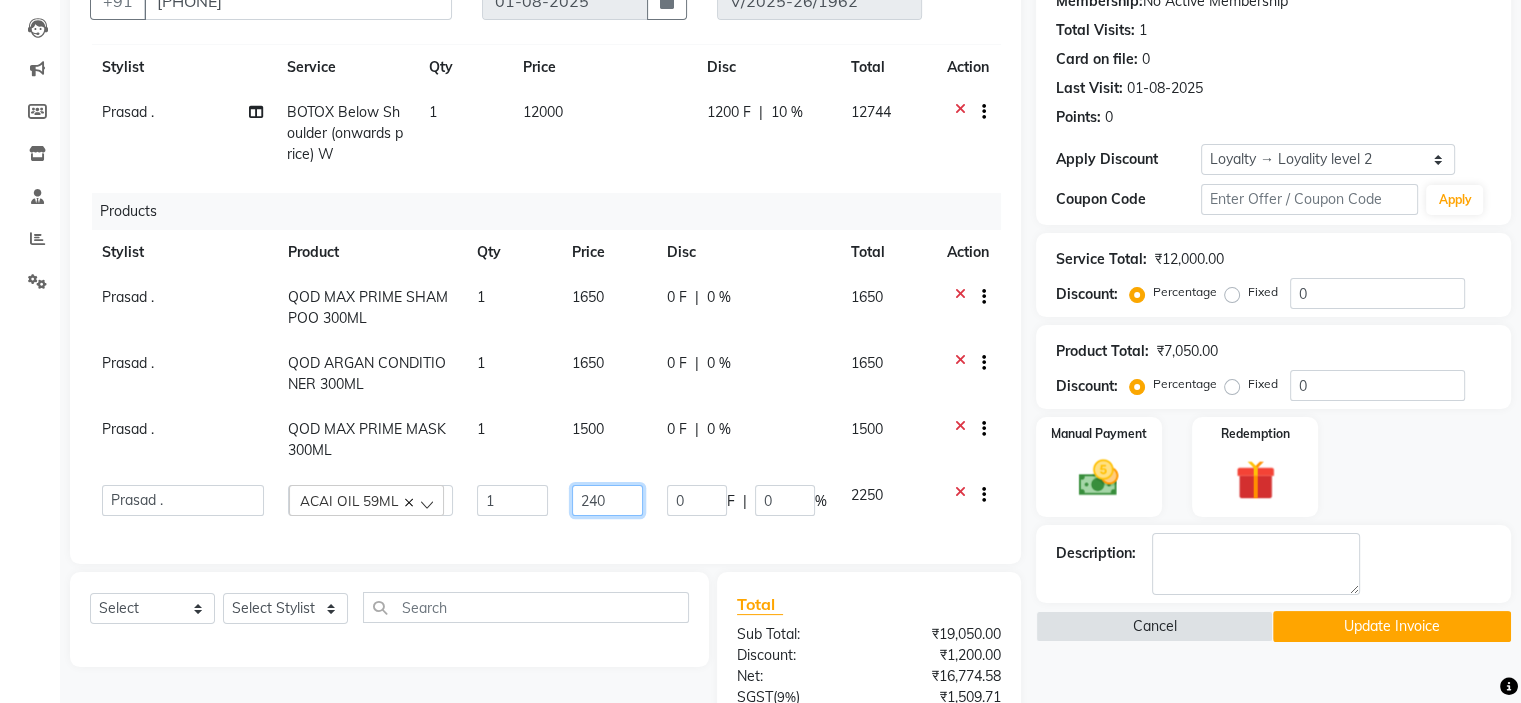 type on "2400" 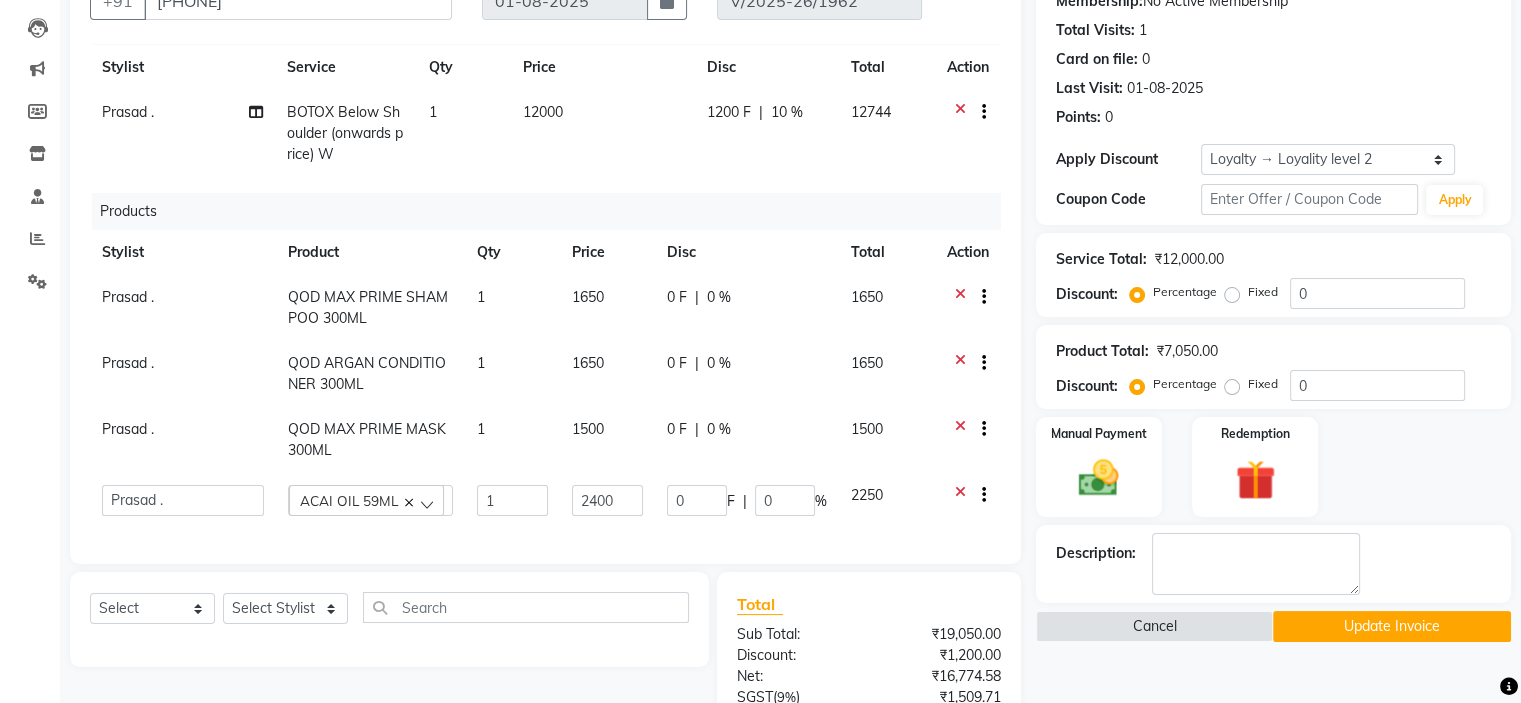 scroll, scrollTop: 45, scrollLeft: 0, axis: vertical 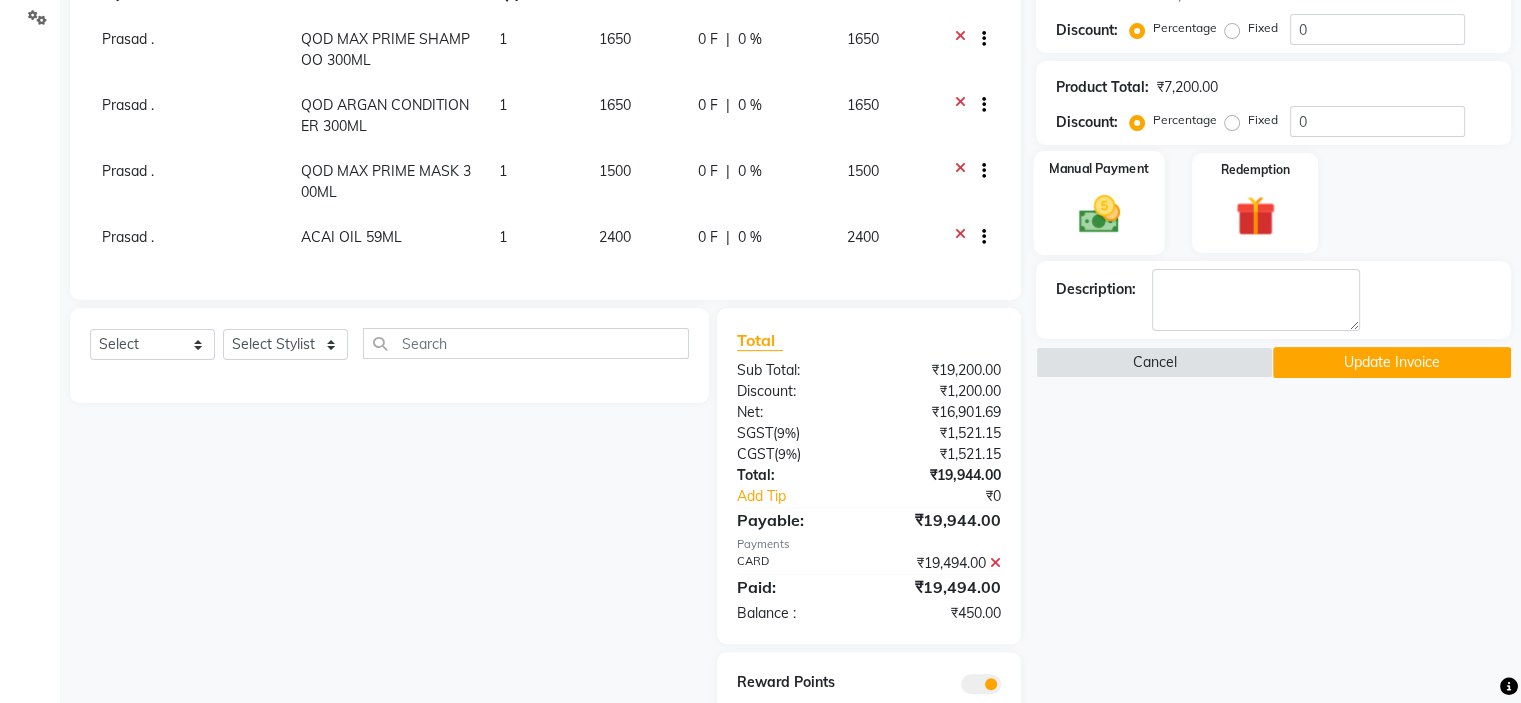 click 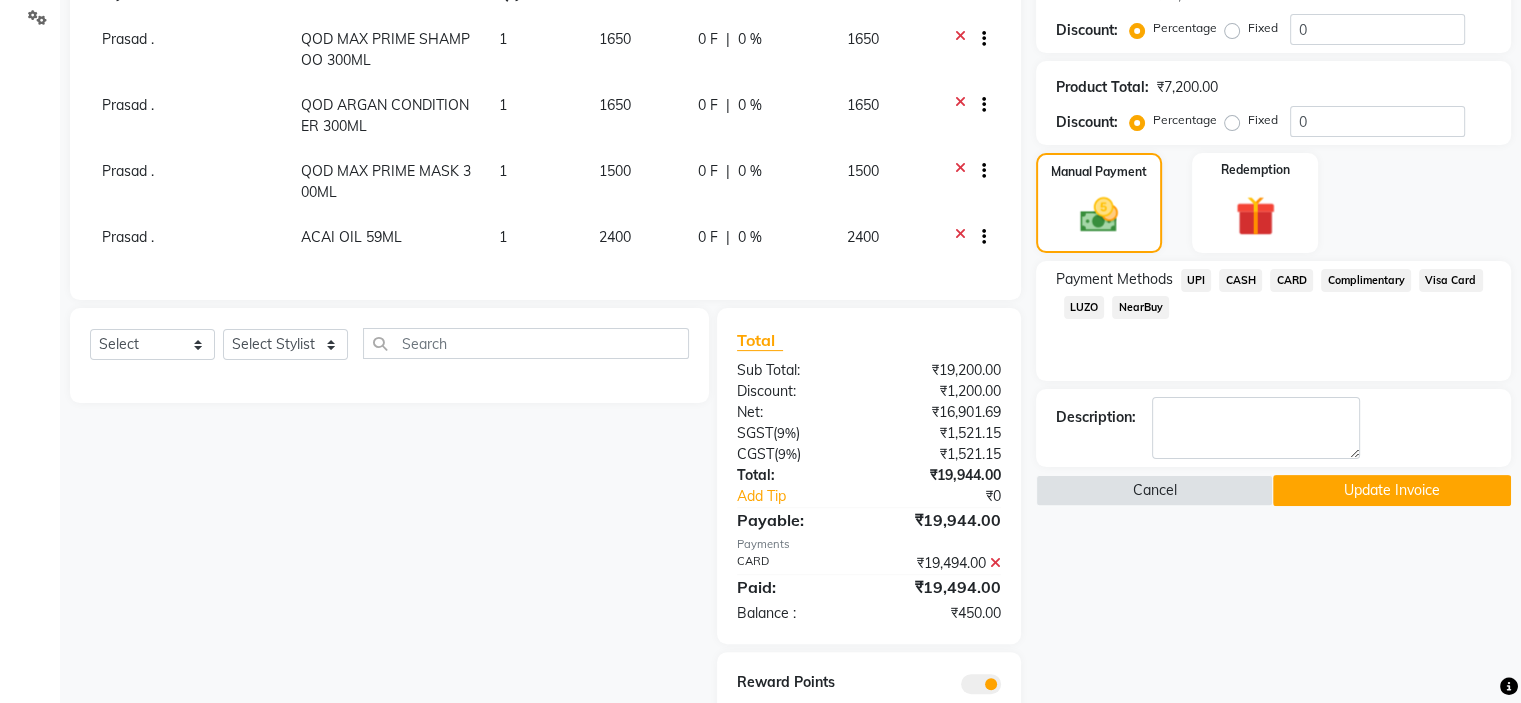 click on "UPI" 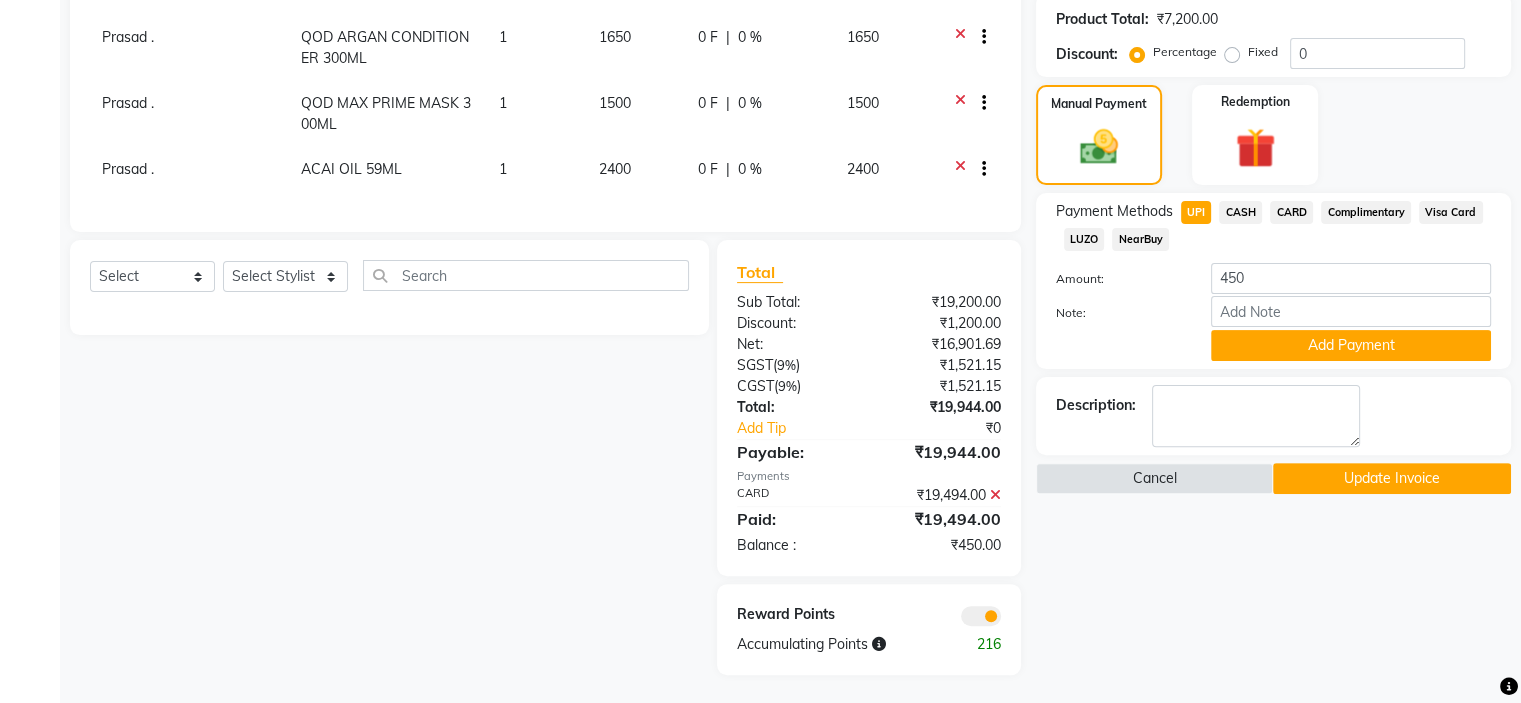 scroll, scrollTop: 539, scrollLeft: 0, axis: vertical 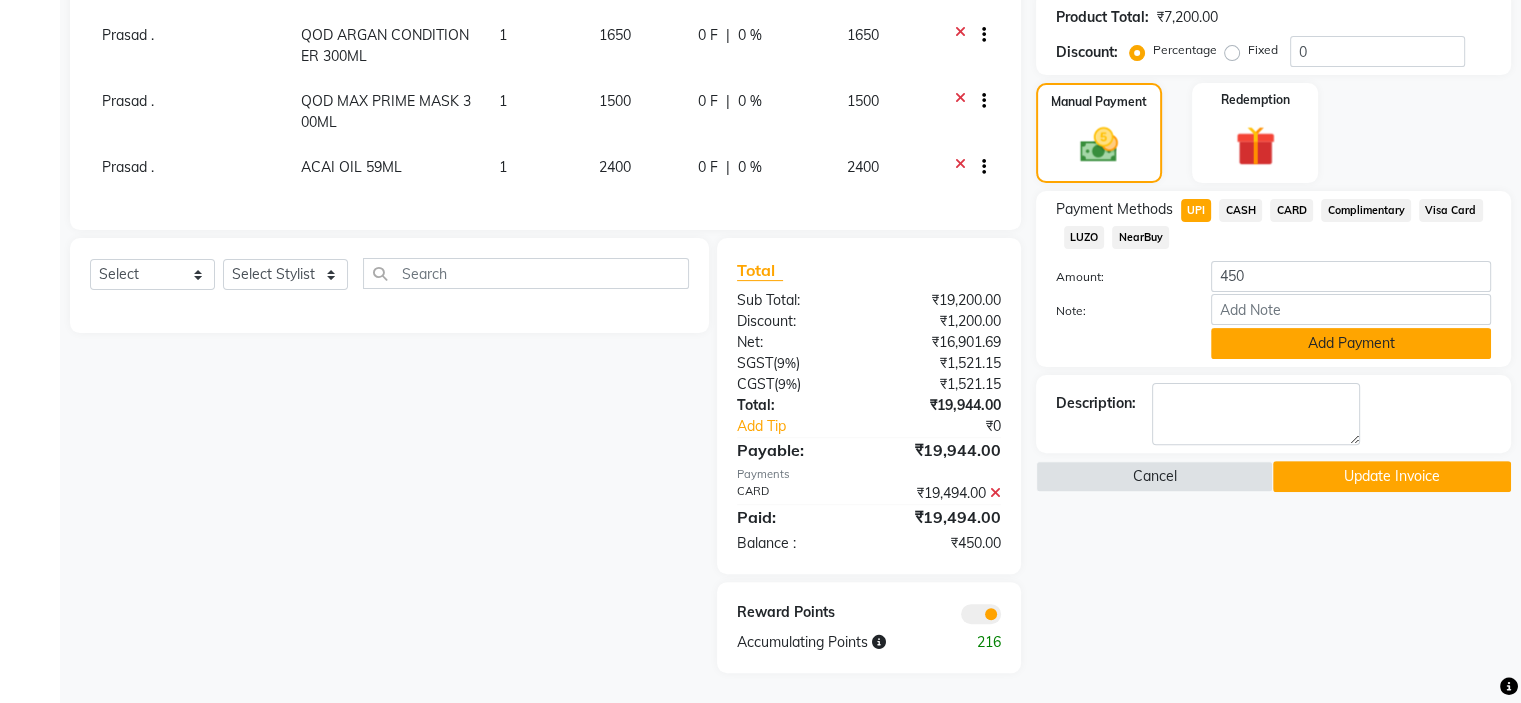 click on "Add Payment" 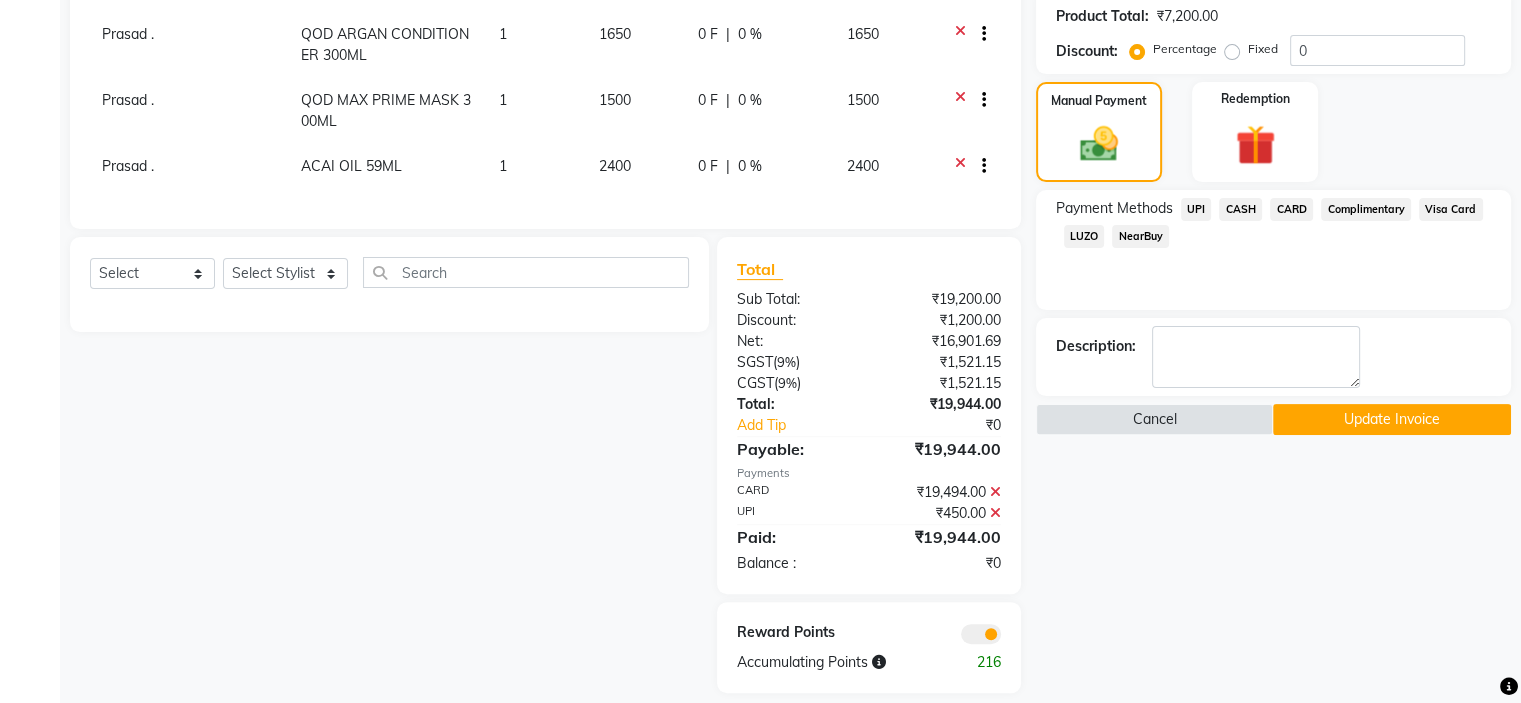 click on "Update Invoice" 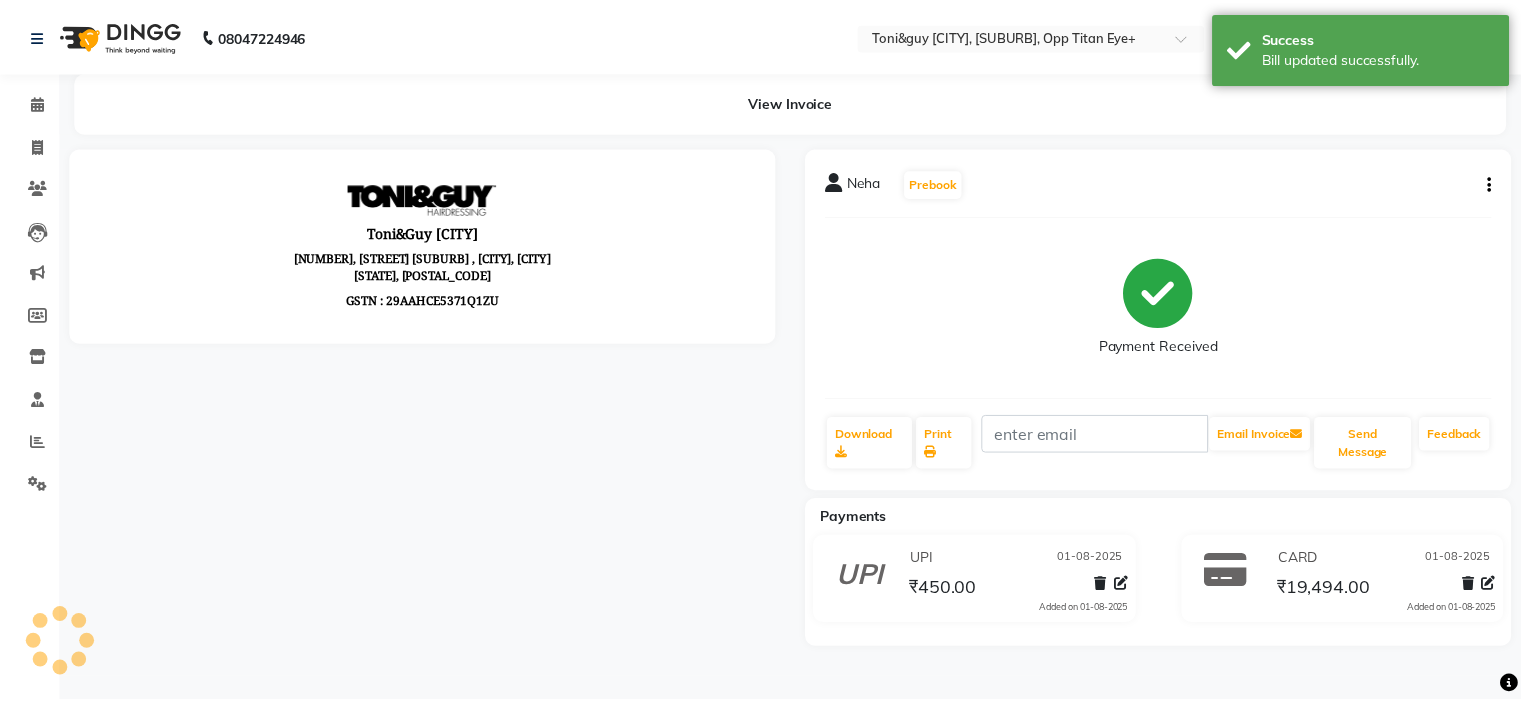 scroll, scrollTop: 0, scrollLeft: 0, axis: both 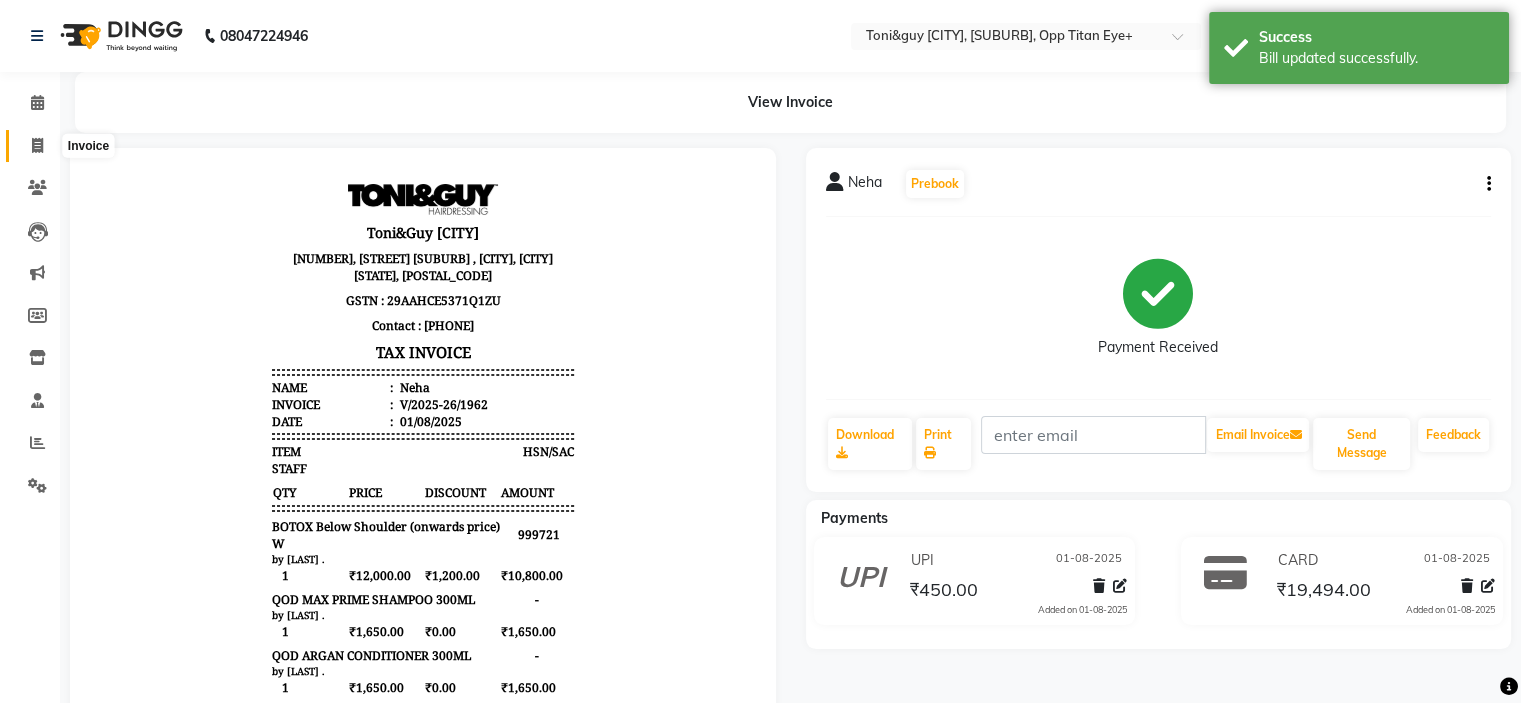 click 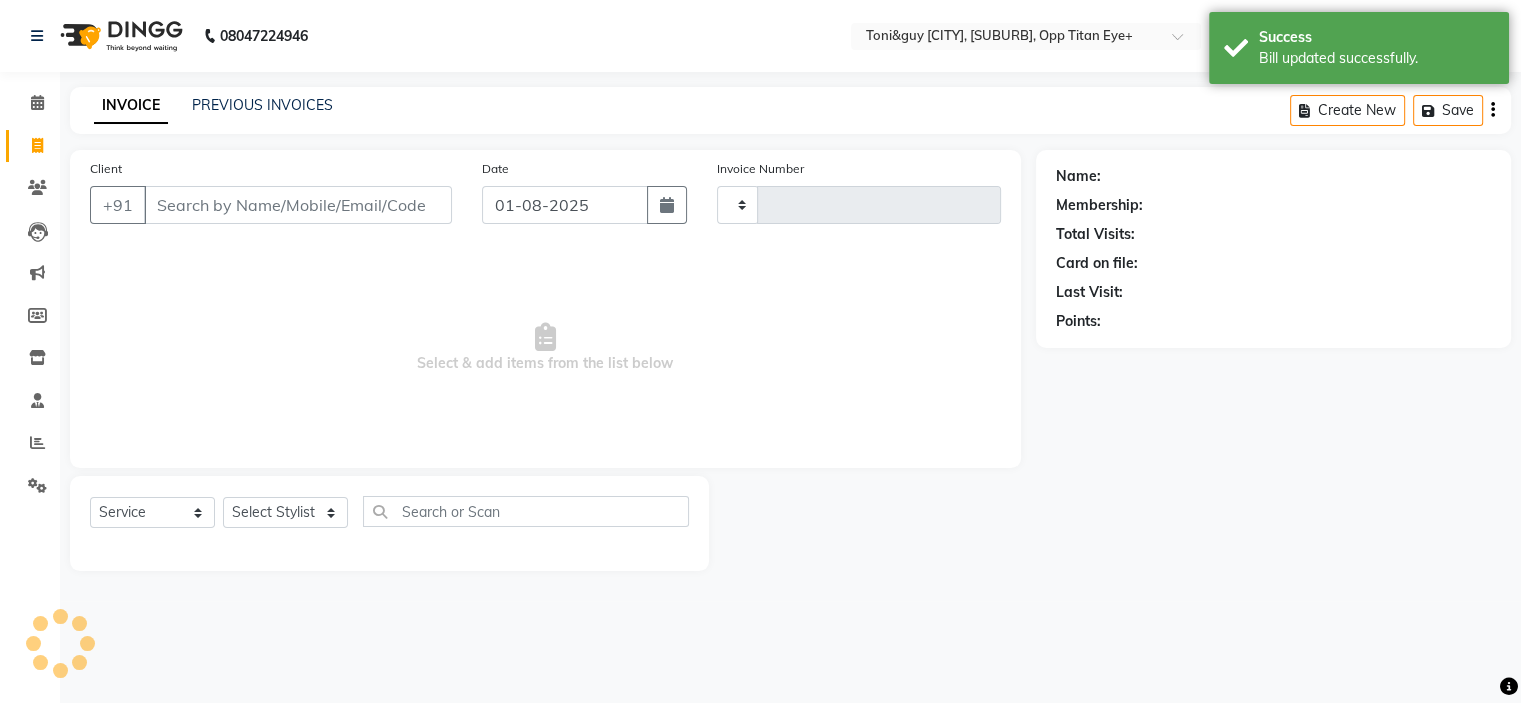 type on "1969" 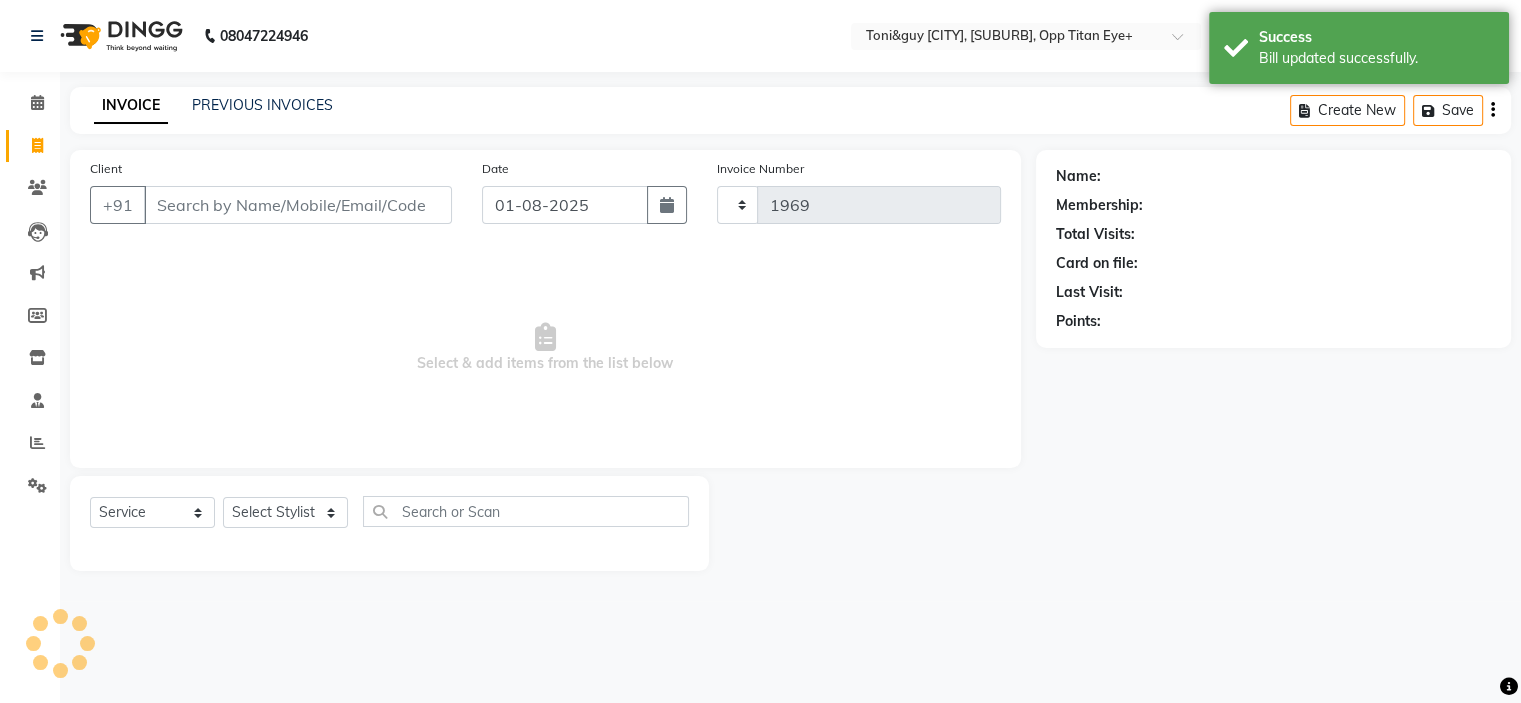 select on "5743" 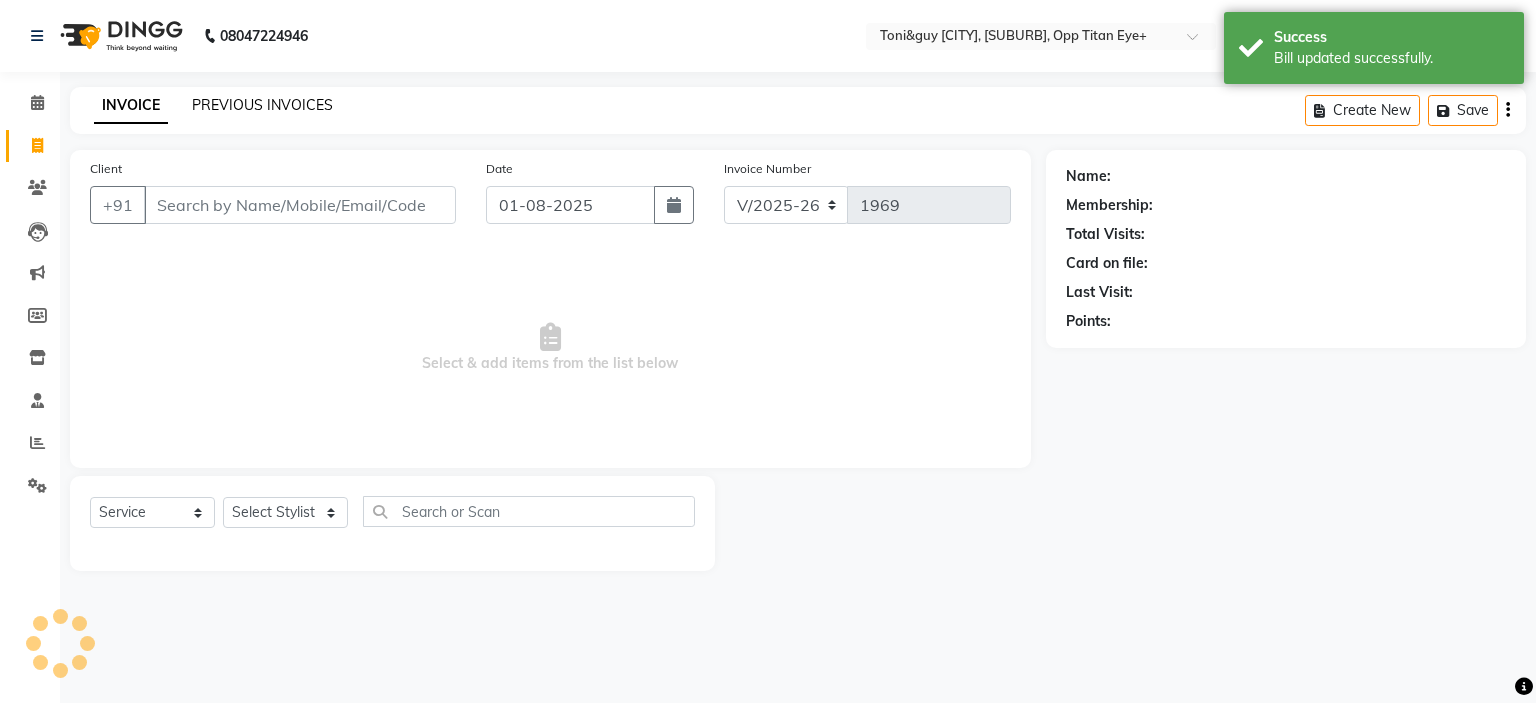 click on "PREVIOUS INVOICES" 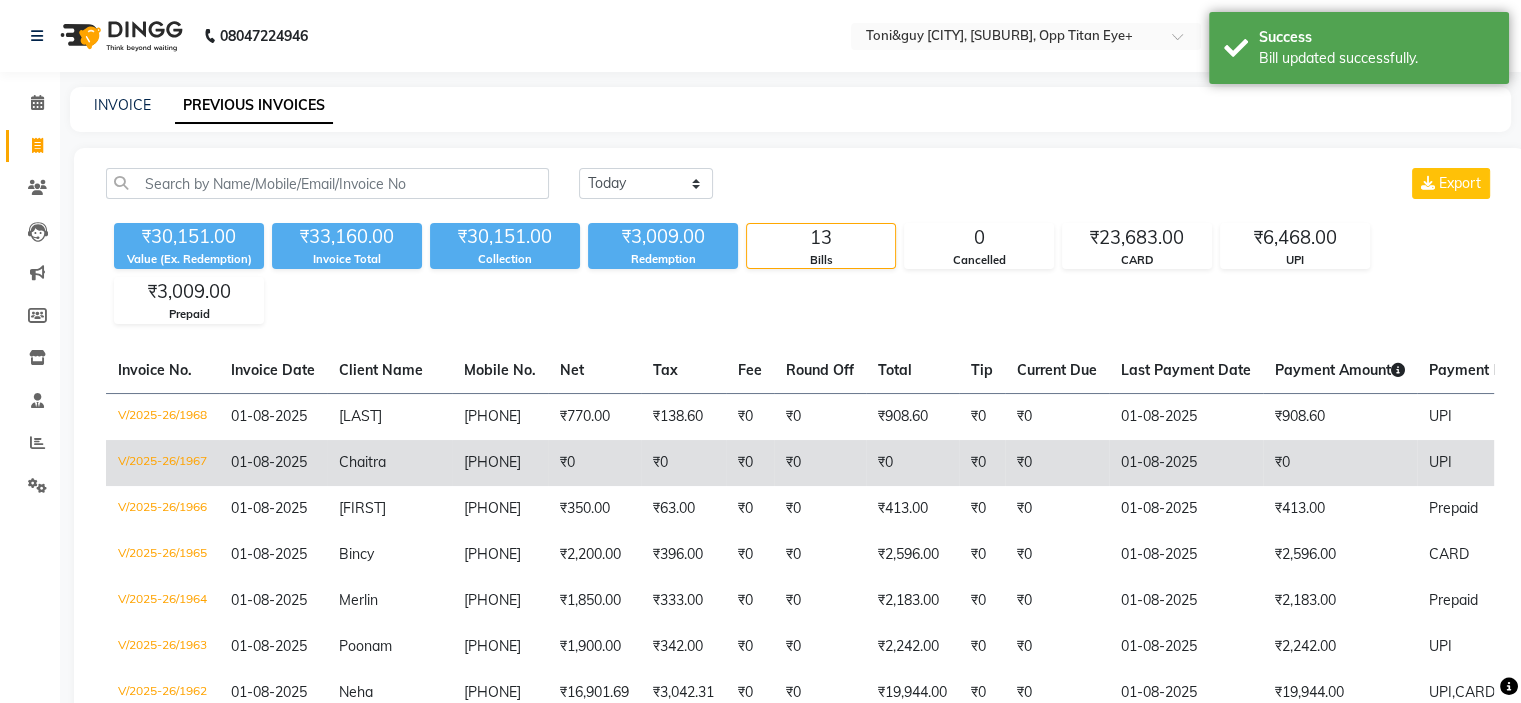 click on "₹0" 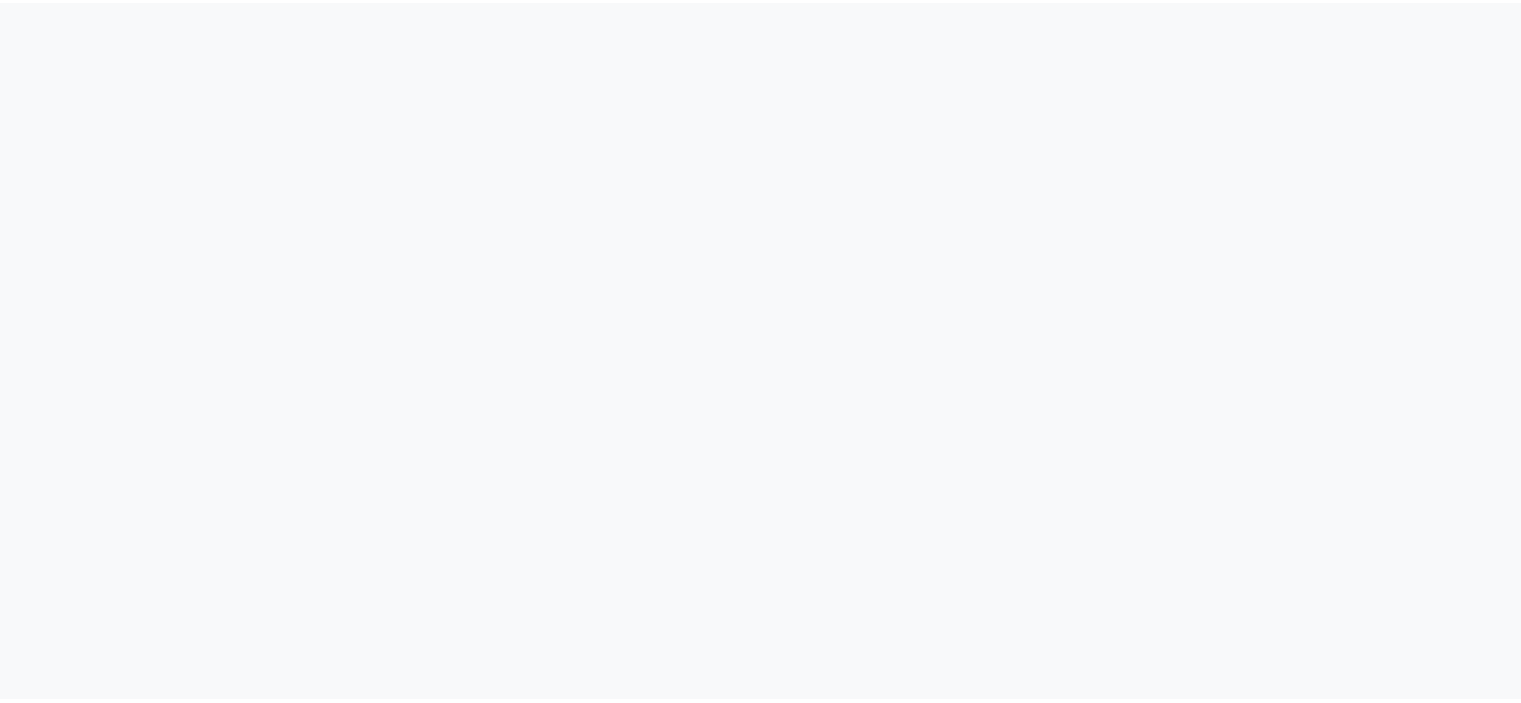 scroll, scrollTop: 0, scrollLeft: 0, axis: both 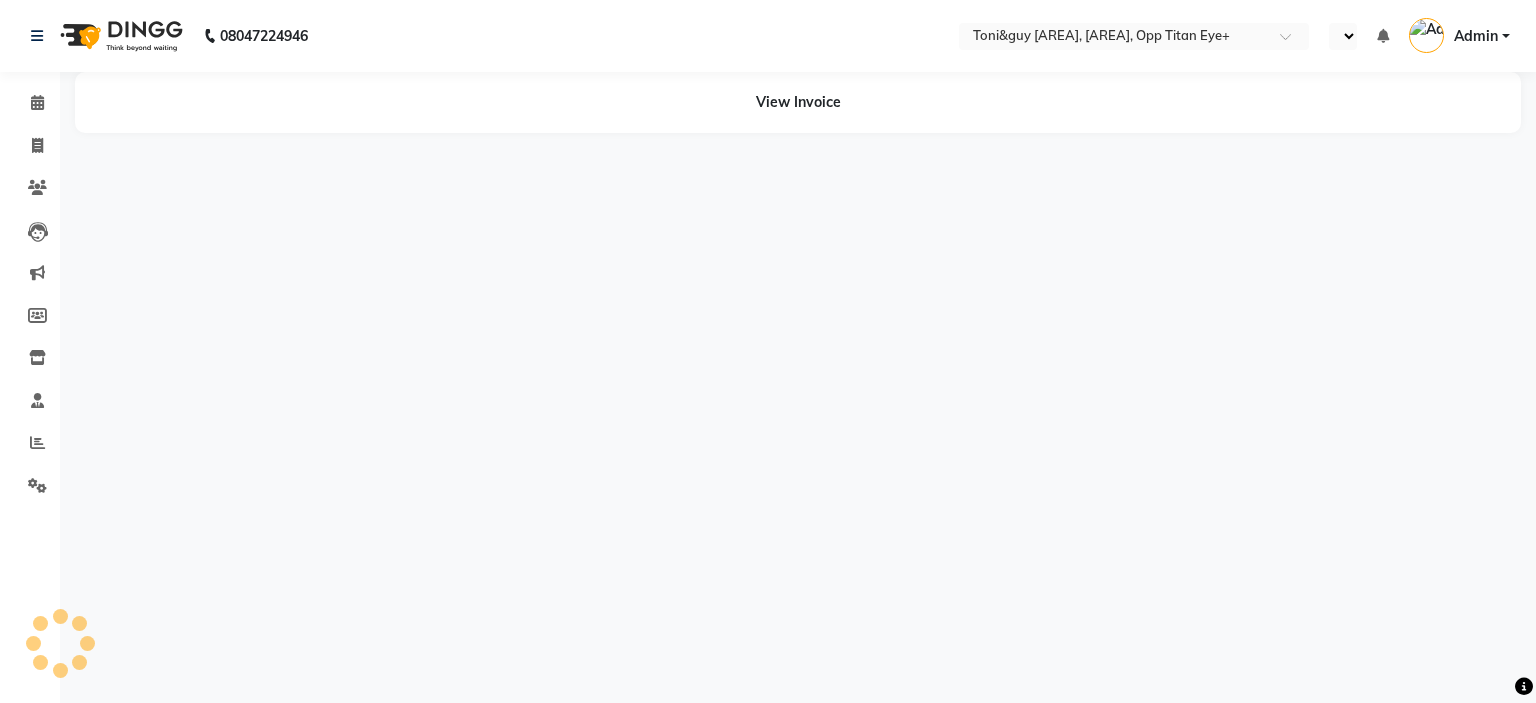 select on "en" 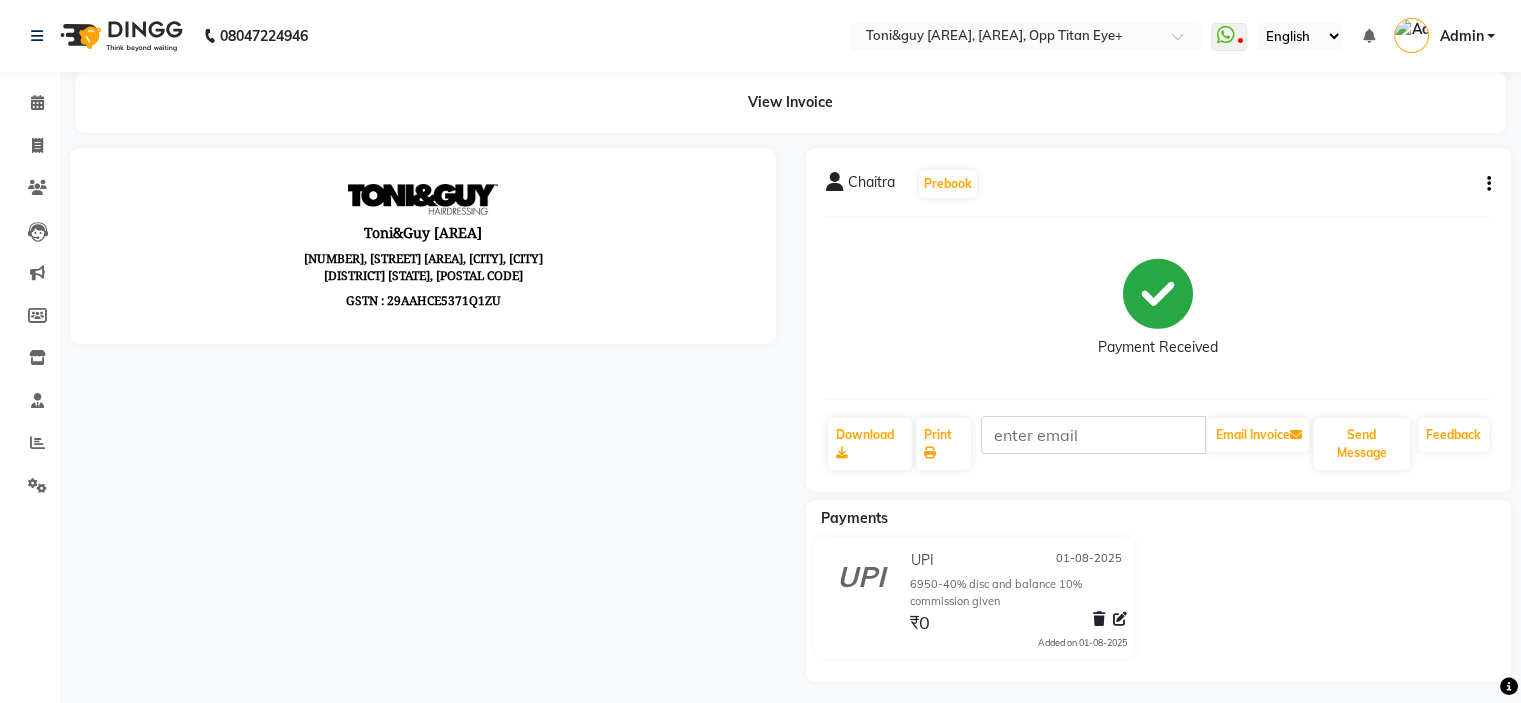 scroll, scrollTop: 0, scrollLeft: 0, axis: both 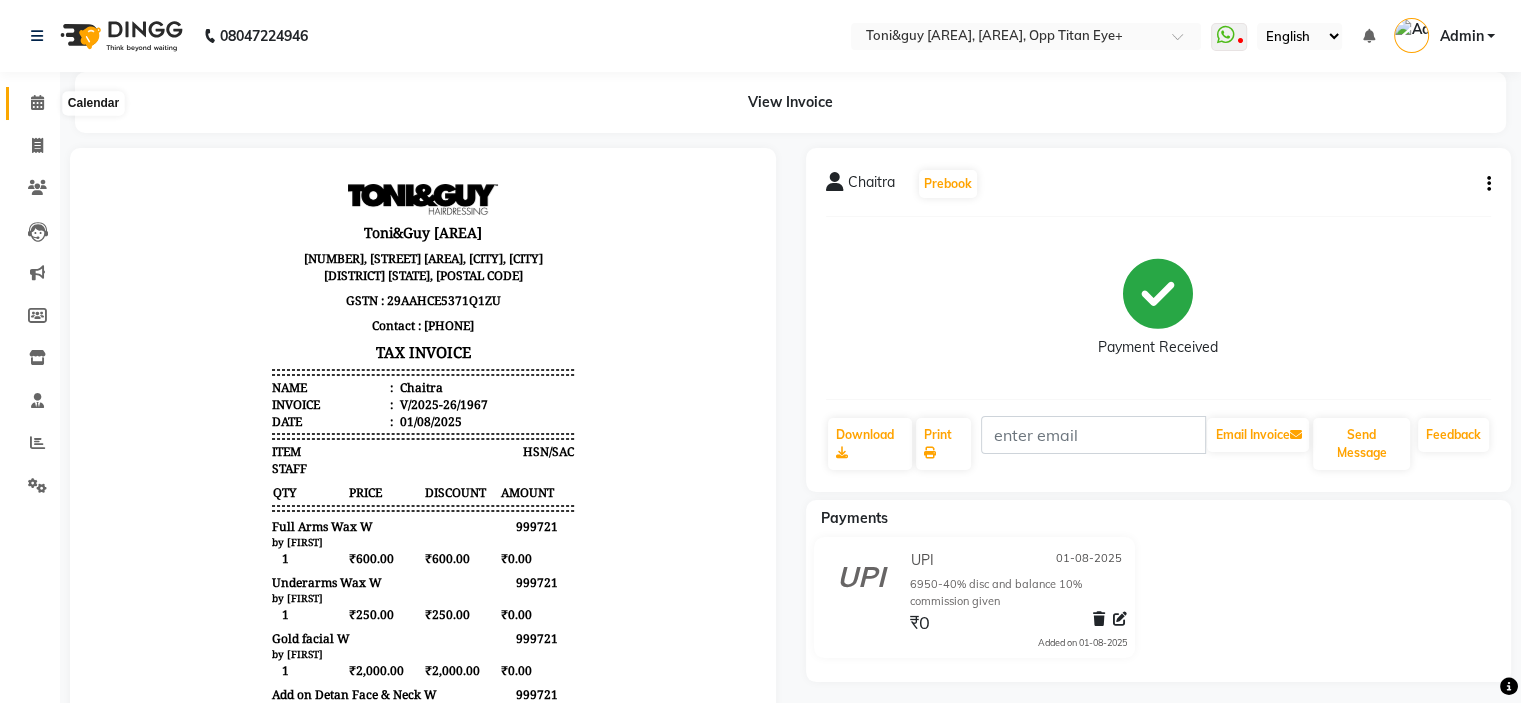 click 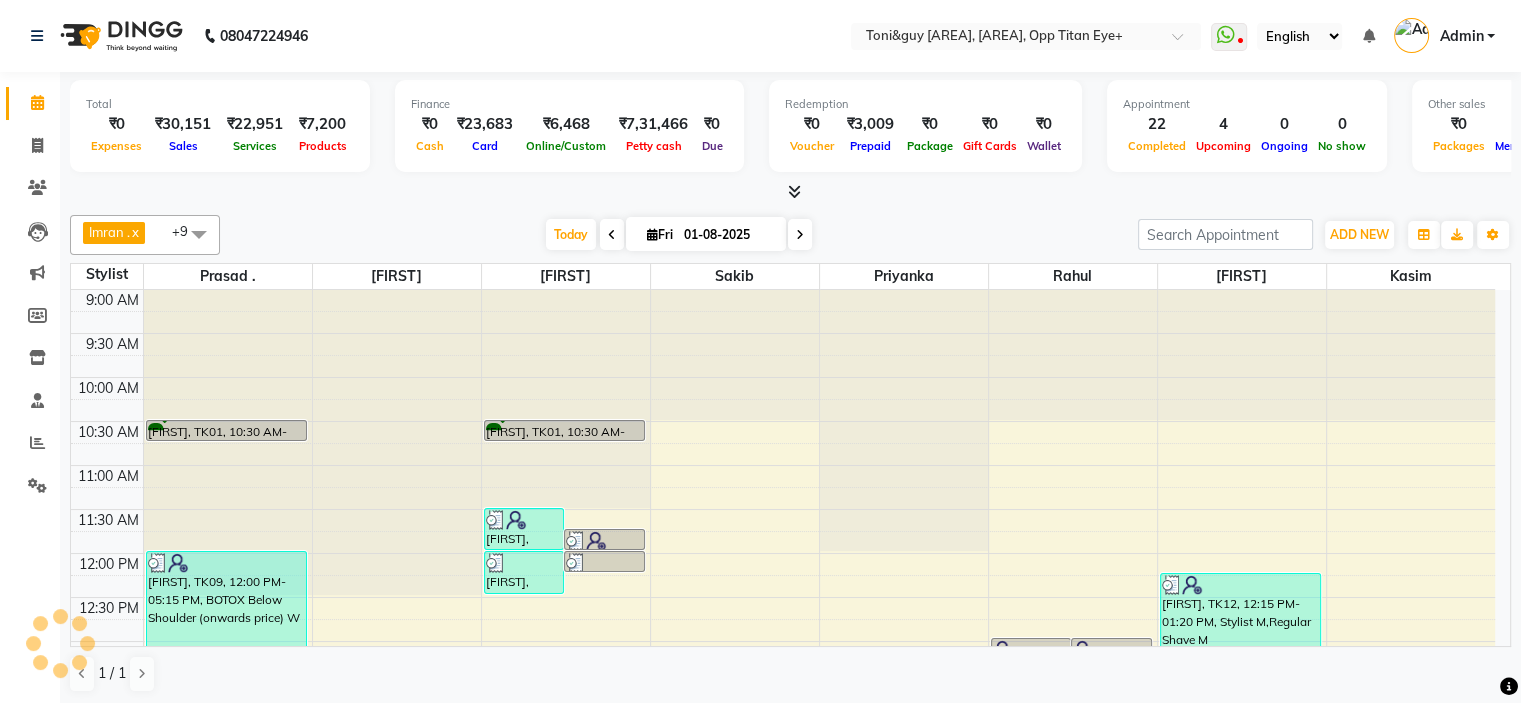 scroll, scrollTop: 0, scrollLeft: 0, axis: both 